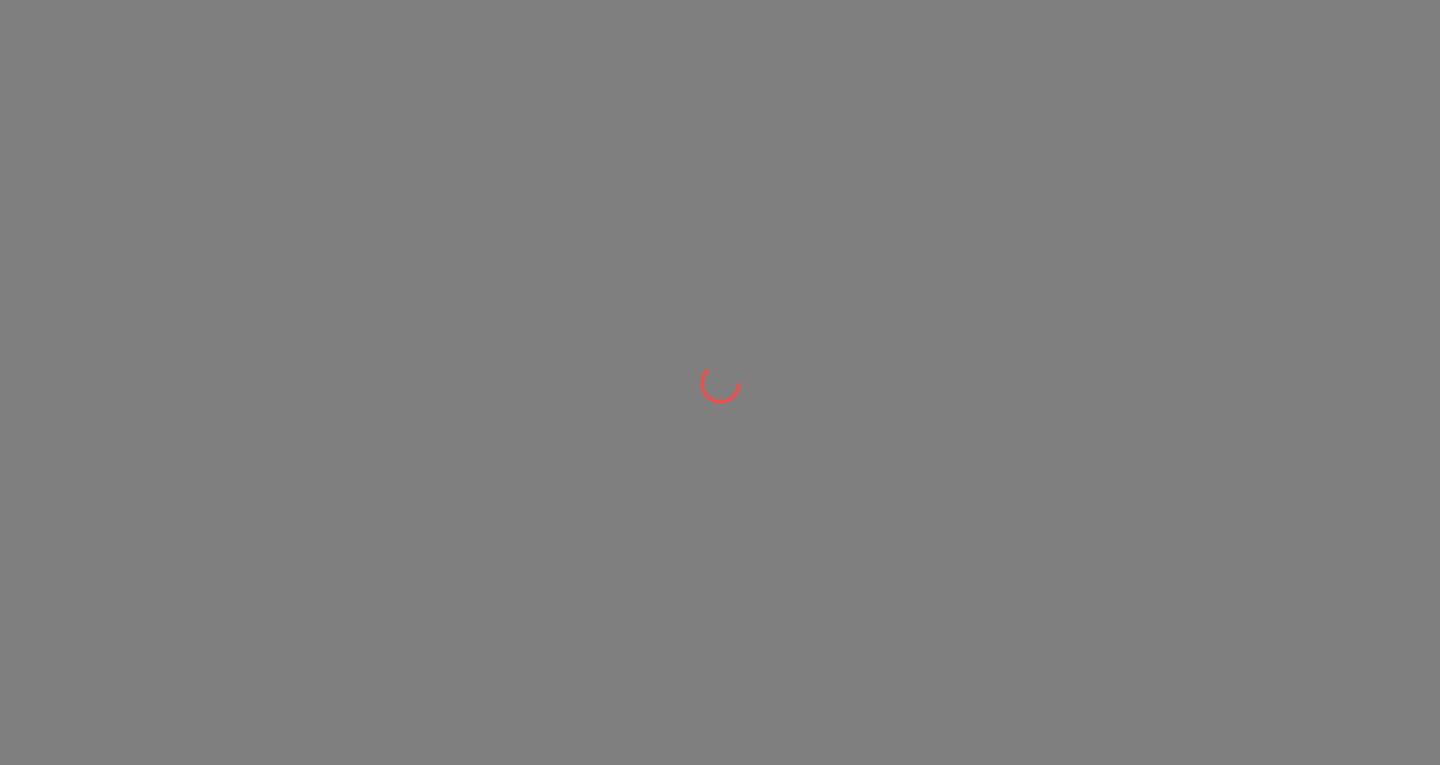 scroll, scrollTop: 0, scrollLeft: 0, axis: both 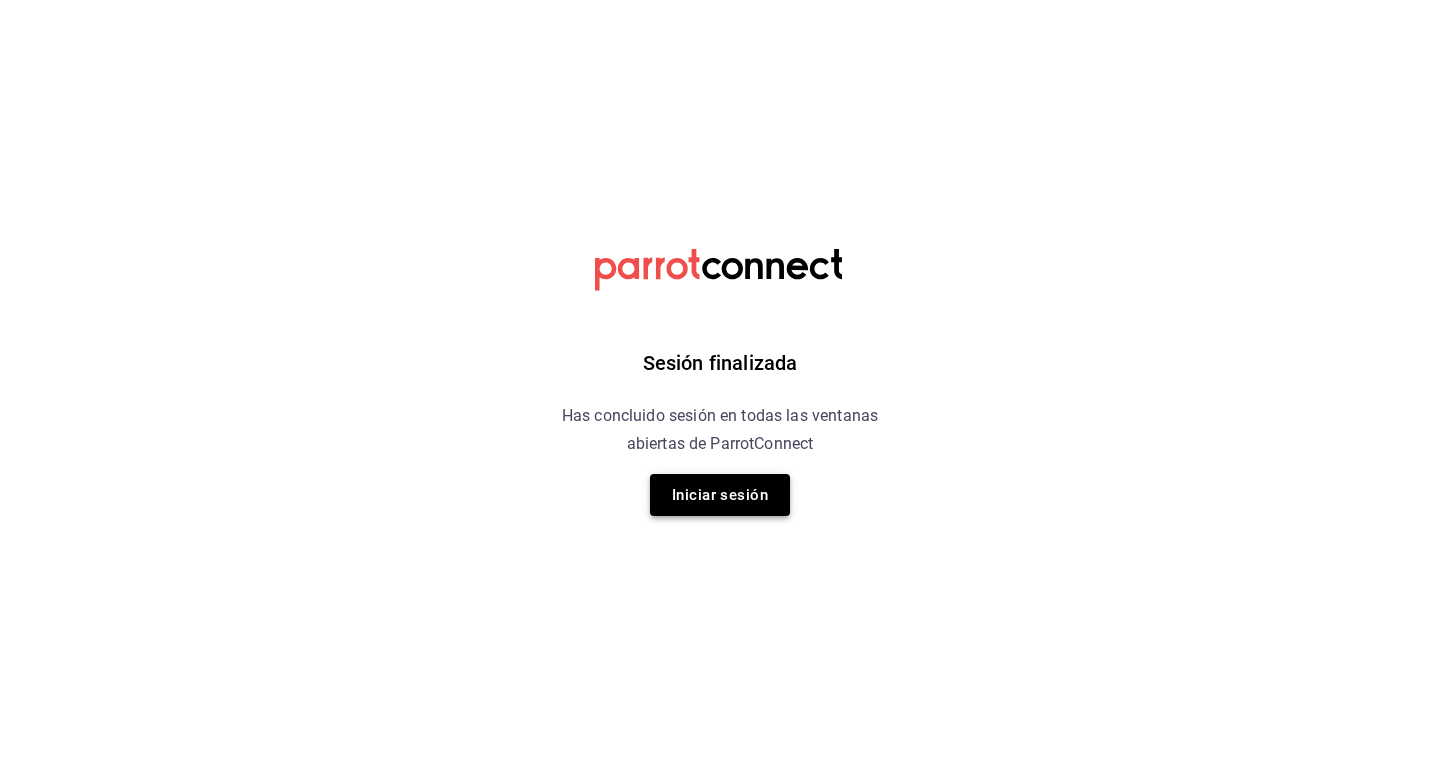 click on "Iniciar sesión" at bounding box center [720, 495] 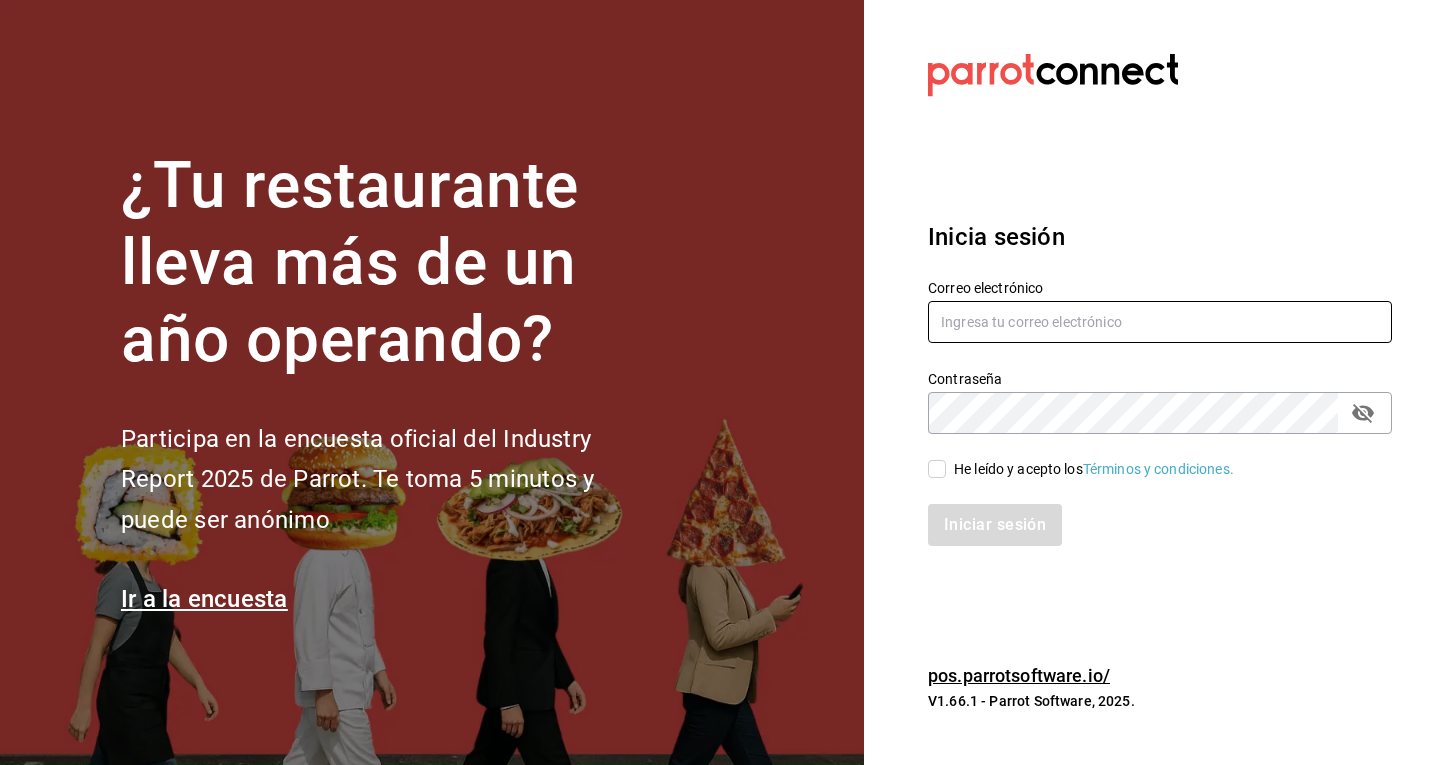 click at bounding box center (1160, 322) 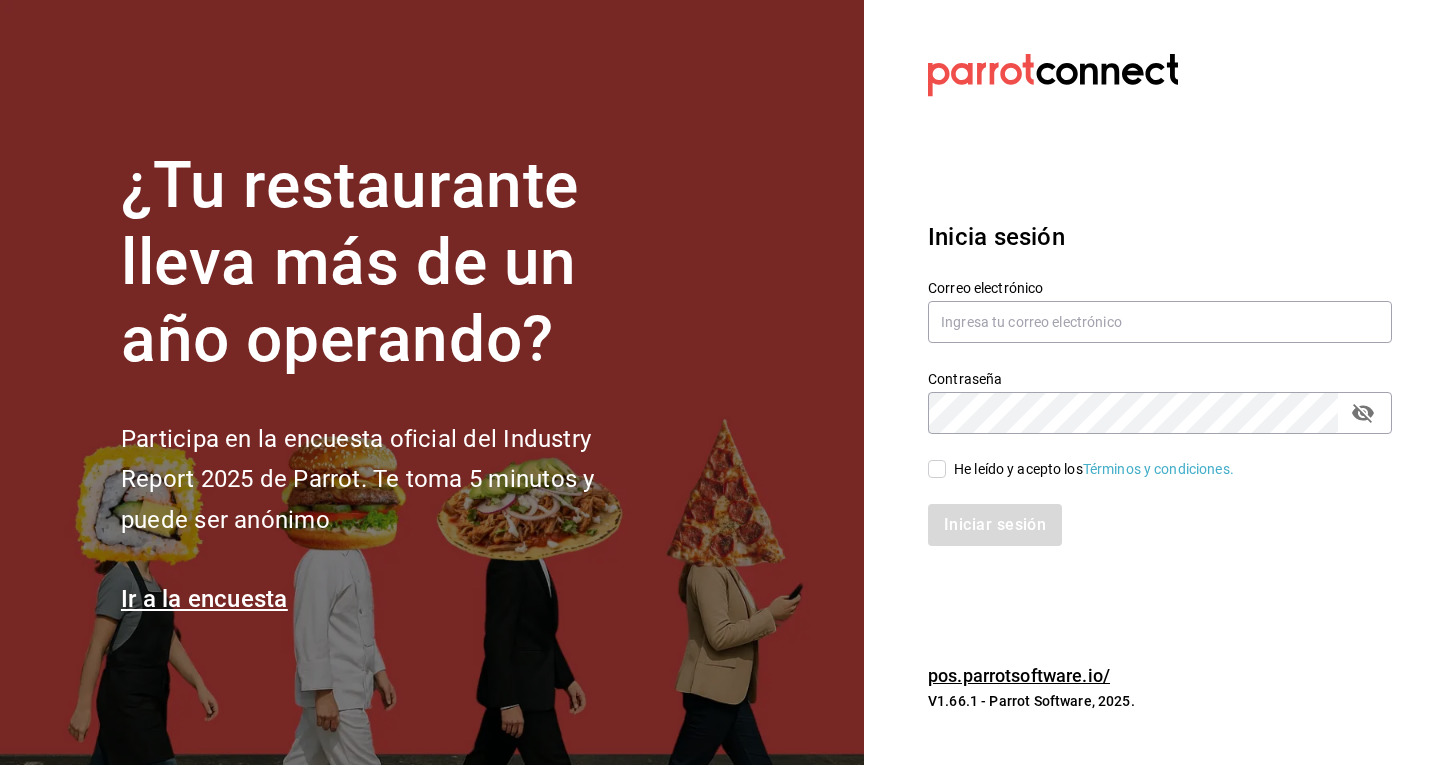 click on "Correo electrónico" at bounding box center [1160, 288] 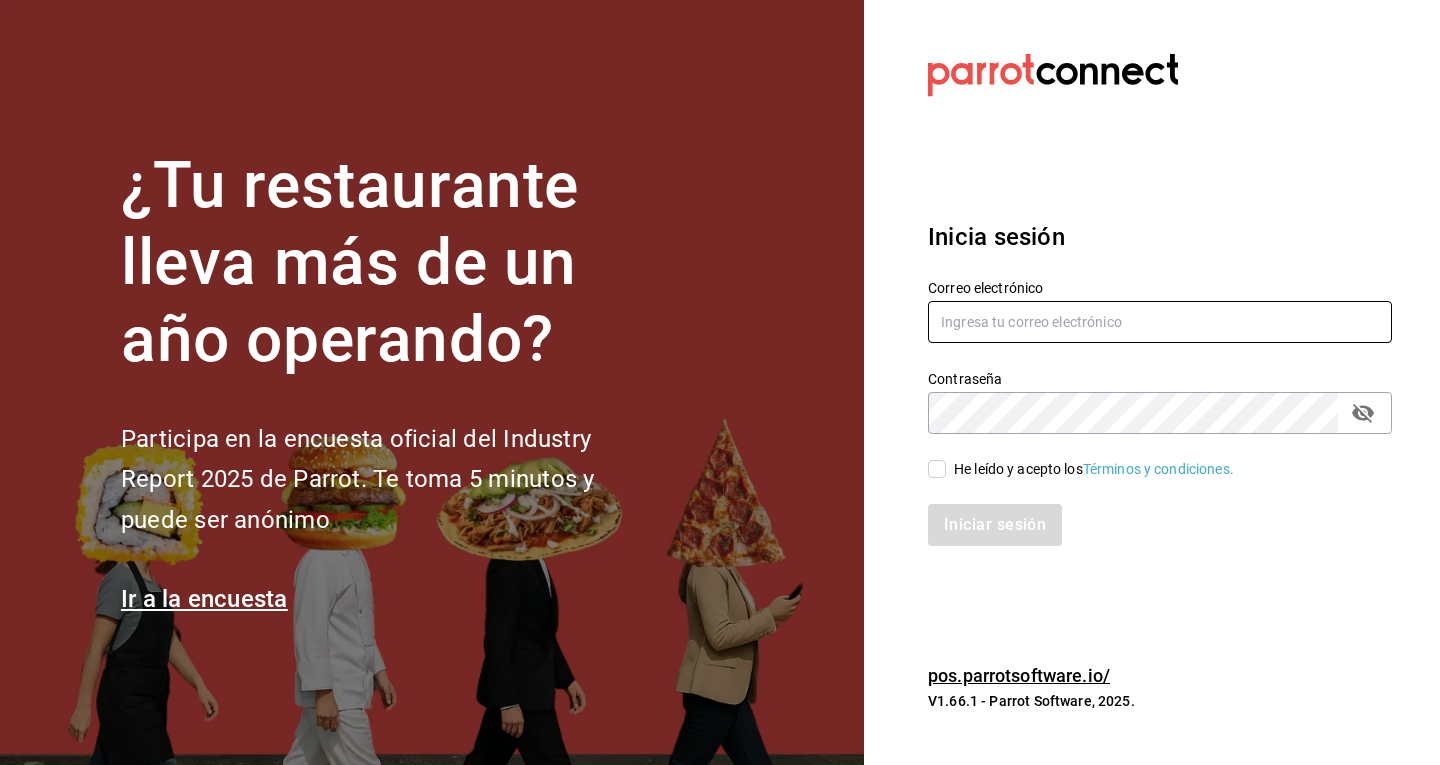 click at bounding box center [1160, 322] 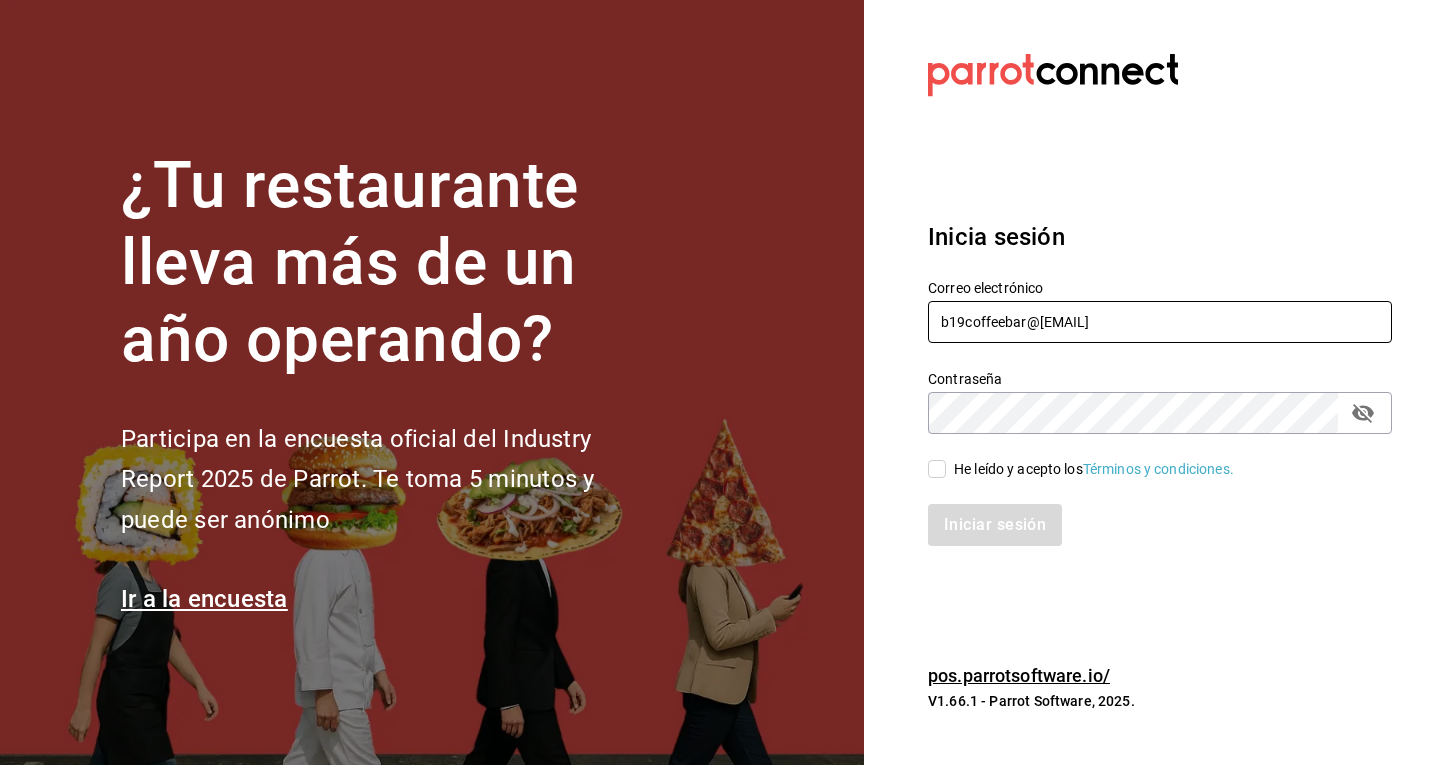 type on "b19coffeebar@gmail.com" 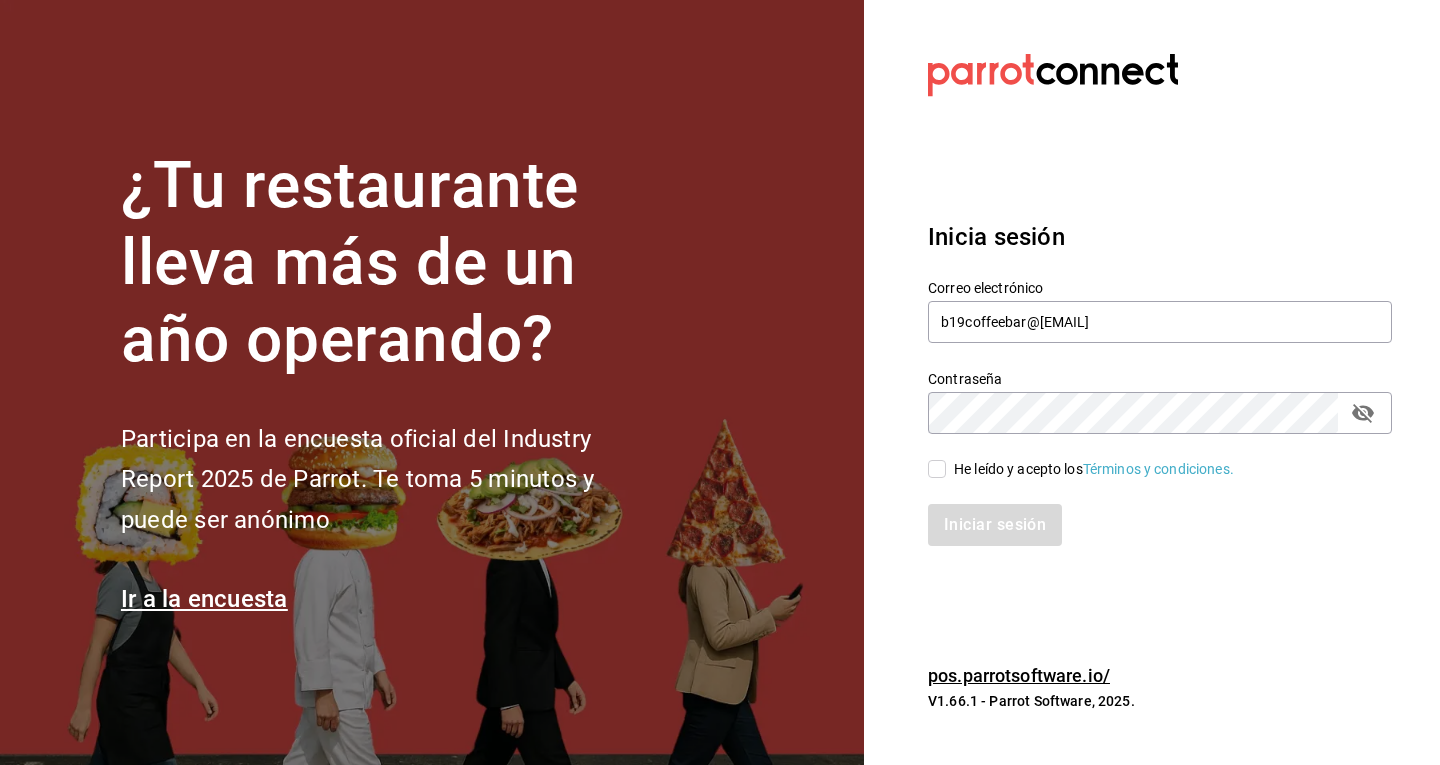 click on "He leído y acepto los  Términos y condiciones." at bounding box center [1094, 469] 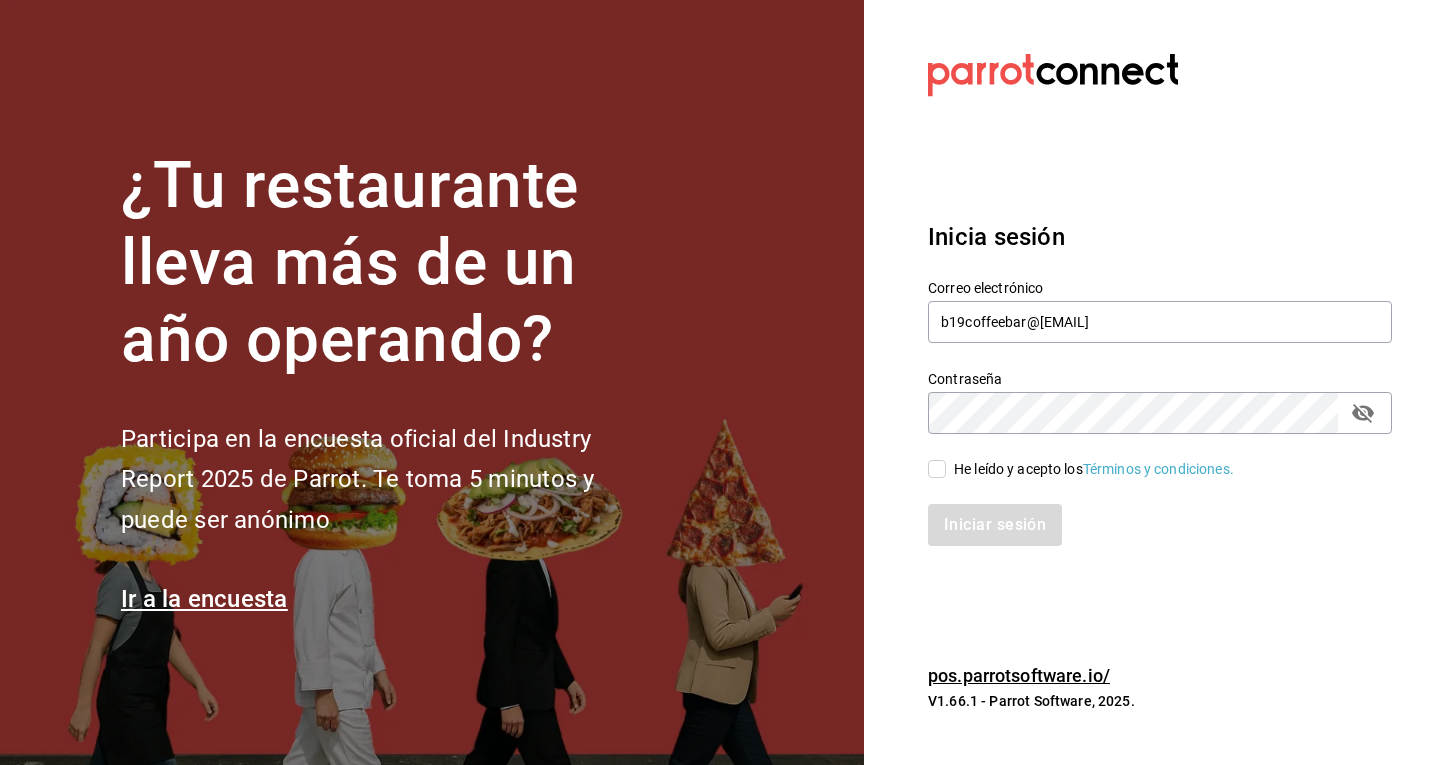 checkbox on "true" 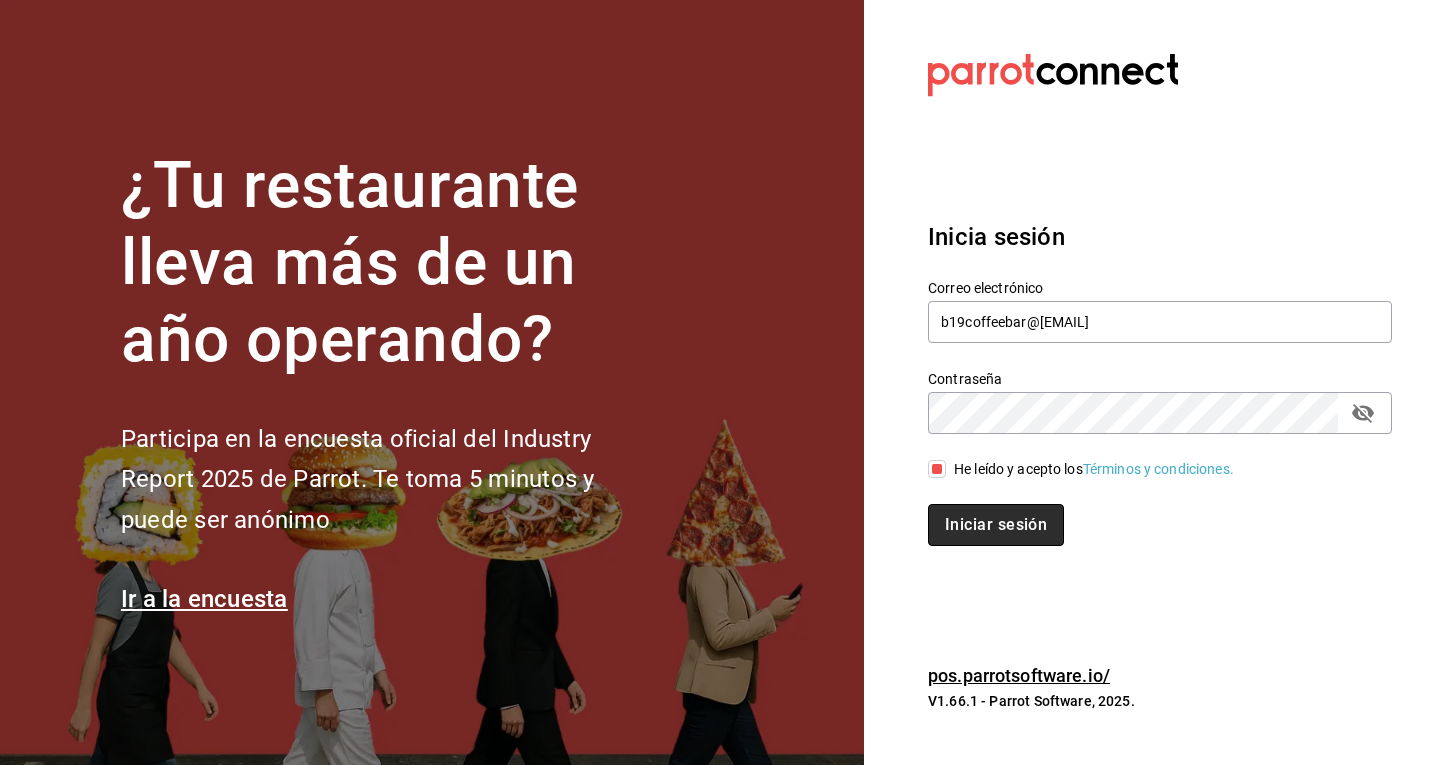 click on "Iniciar sesión" at bounding box center (996, 525) 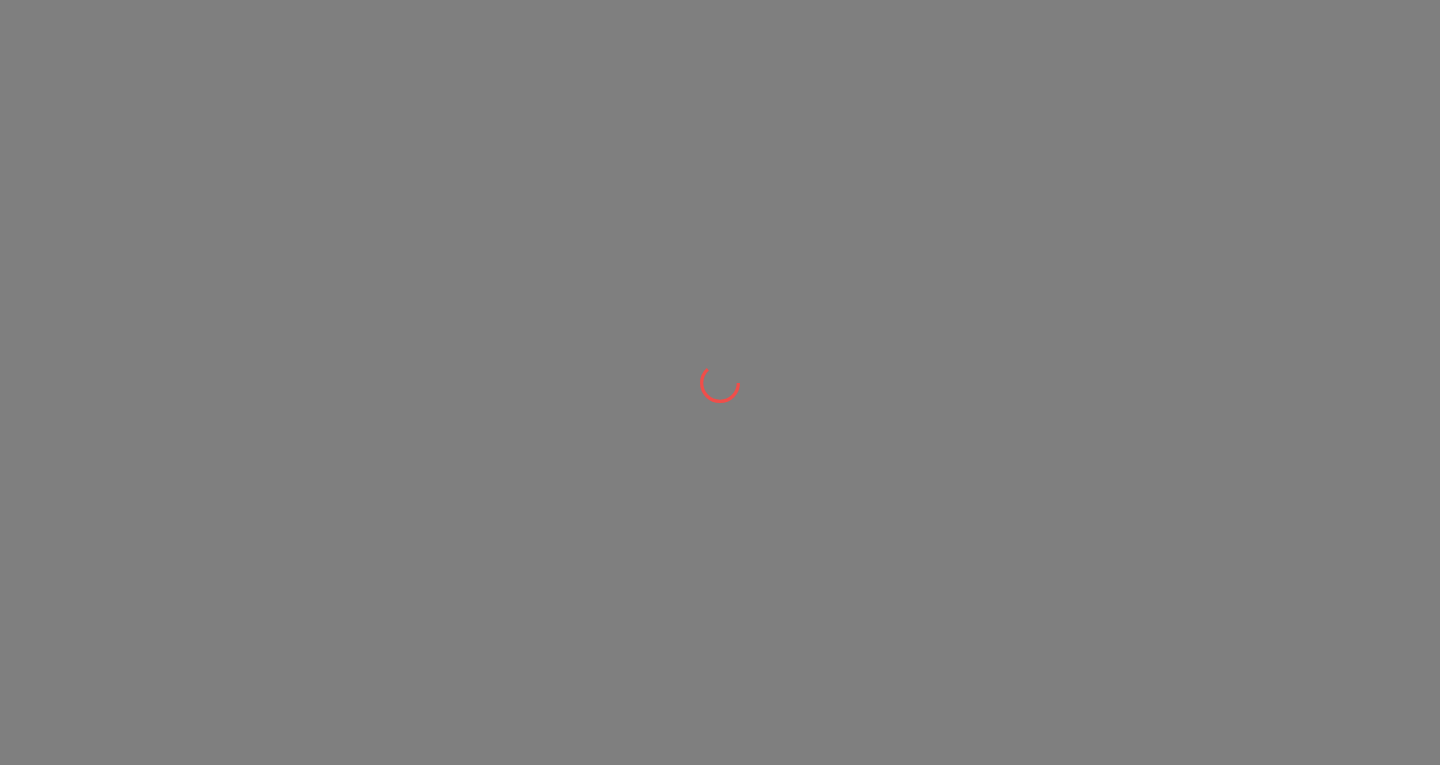 scroll, scrollTop: 0, scrollLeft: 0, axis: both 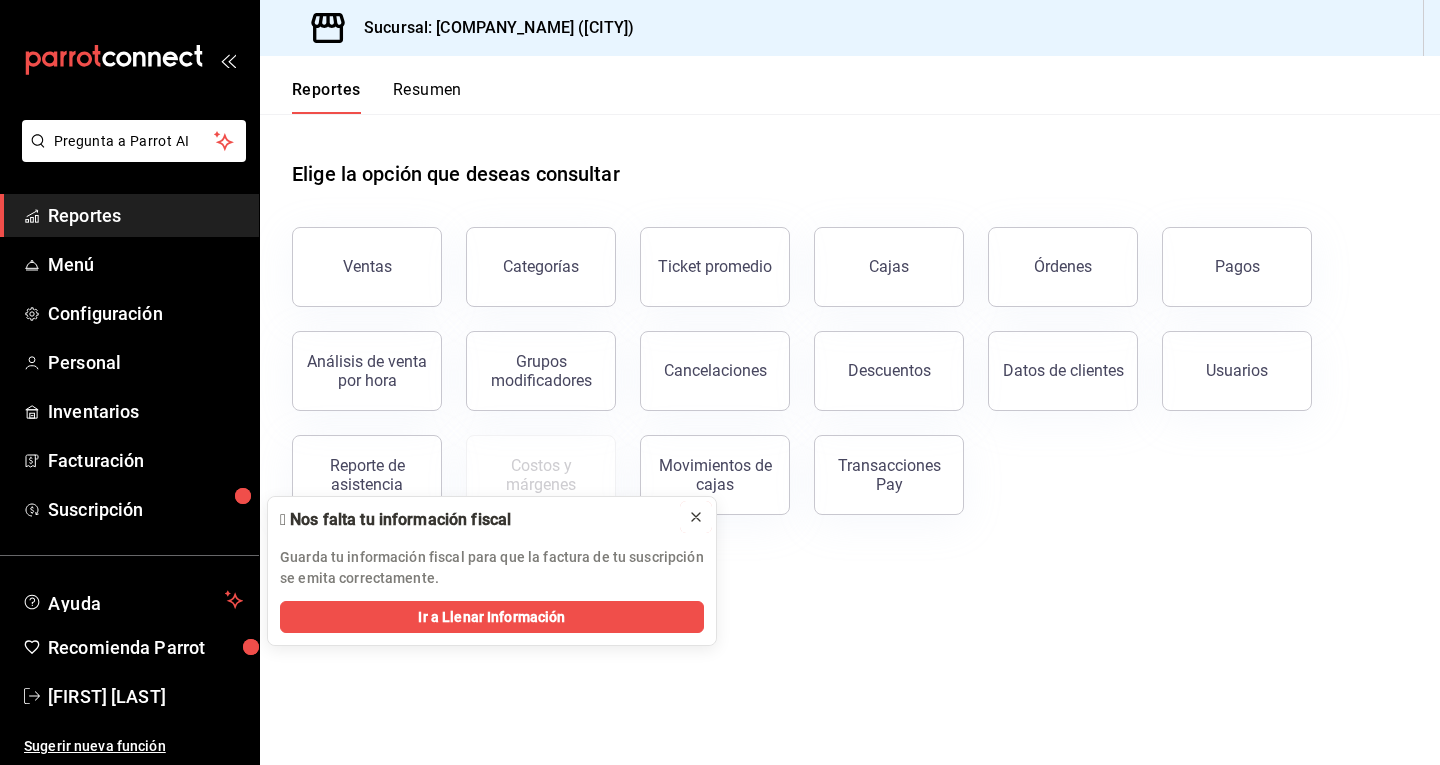 click 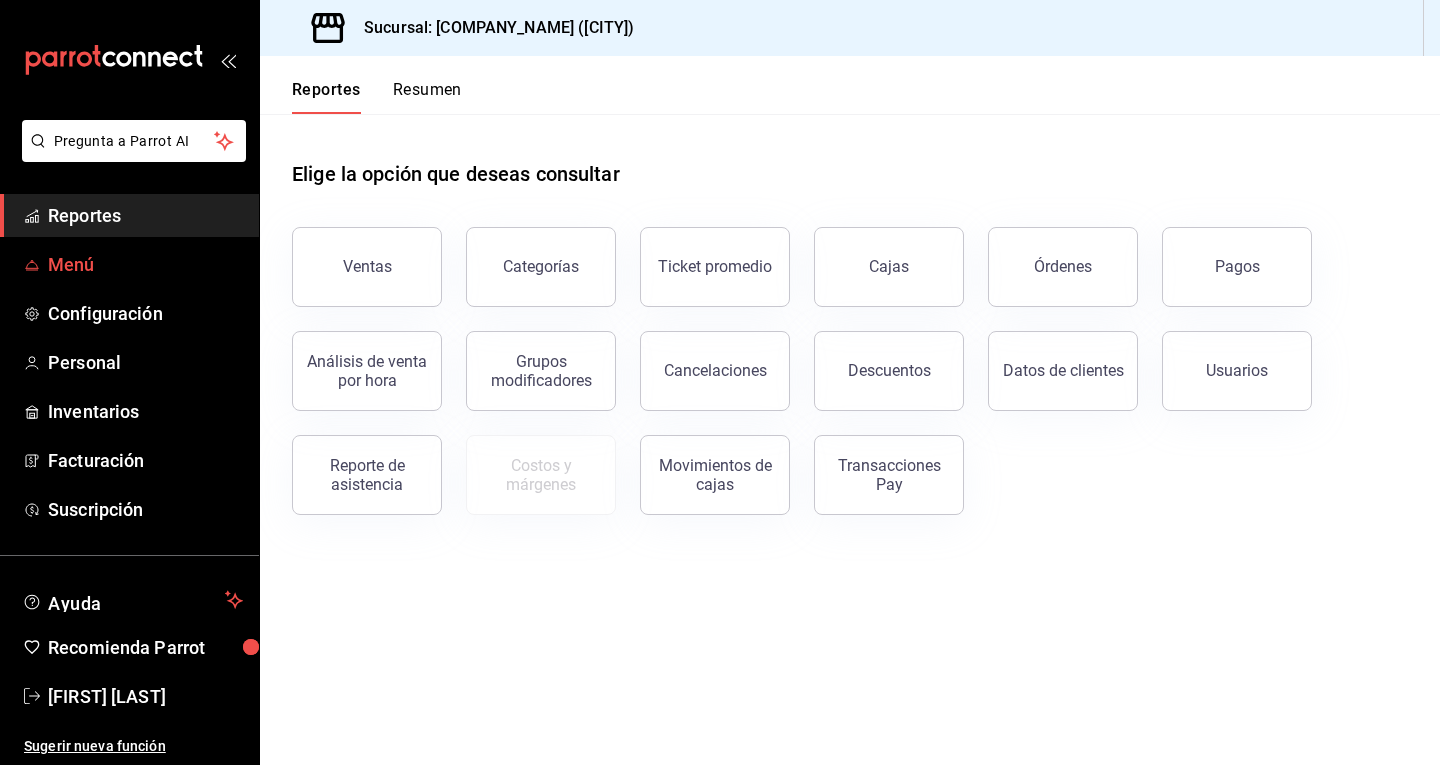 click on "Menú" at bounding box center [129, 264] 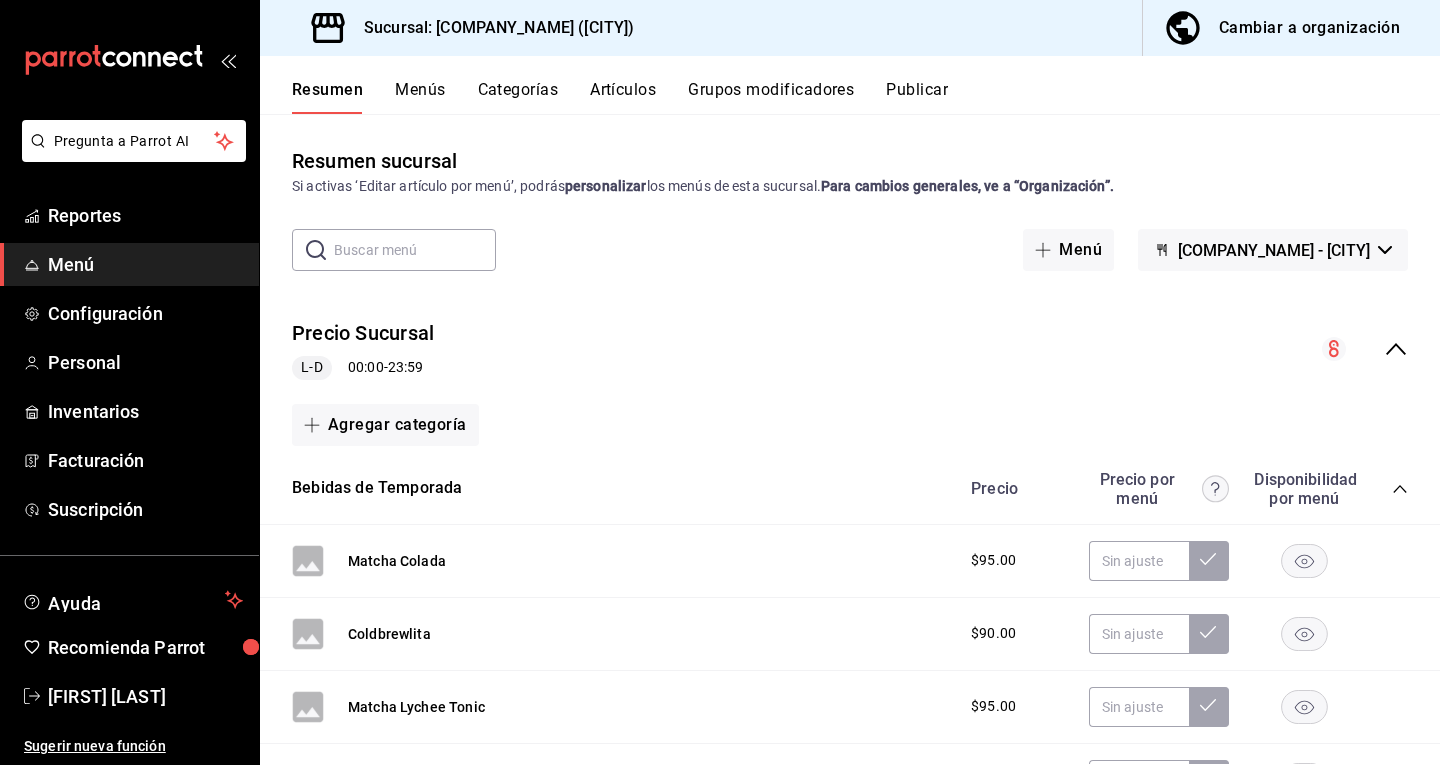 click on "Precio Sucursal L-D 00:00  -  23:59" at bounding box center (850, 349) 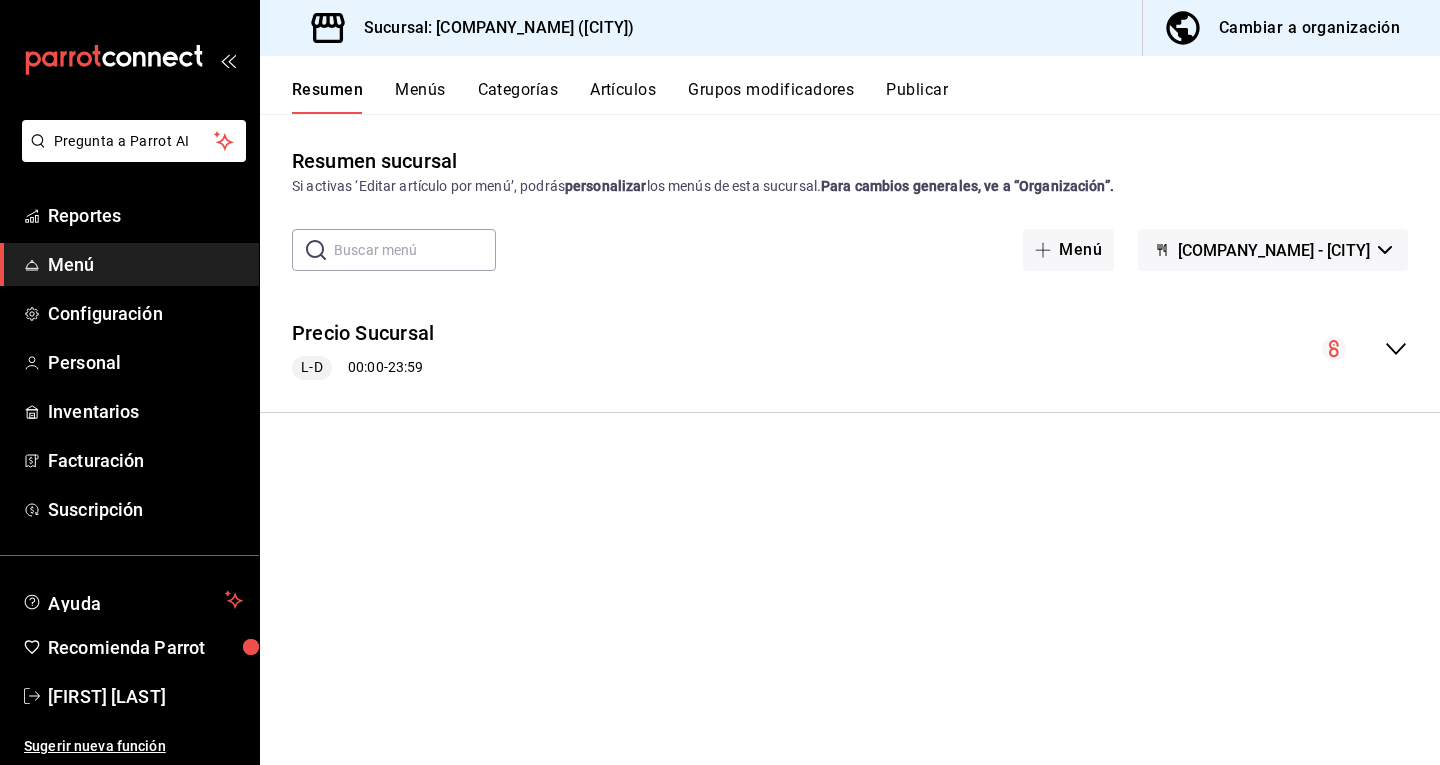 click on "Menús" at bounding box center (420, 97) 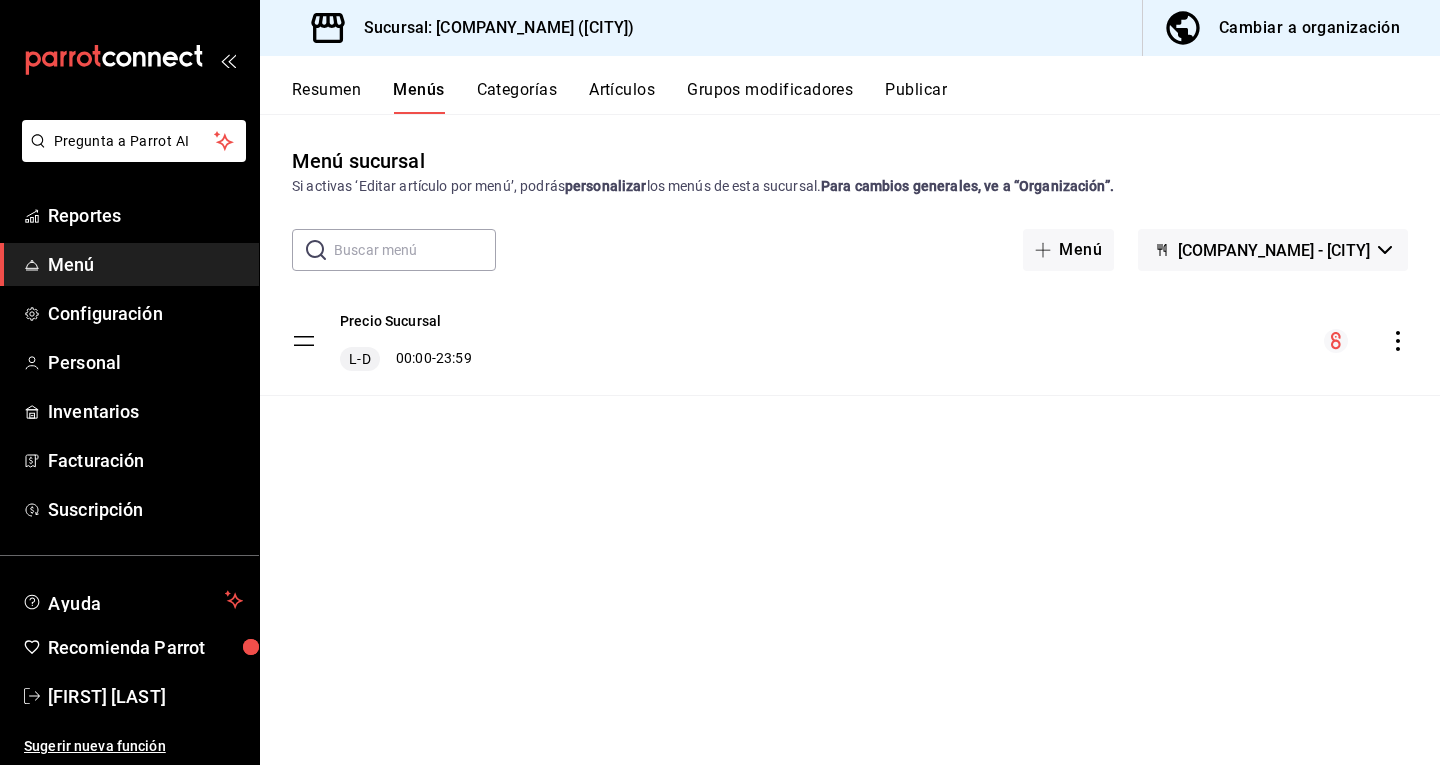 click 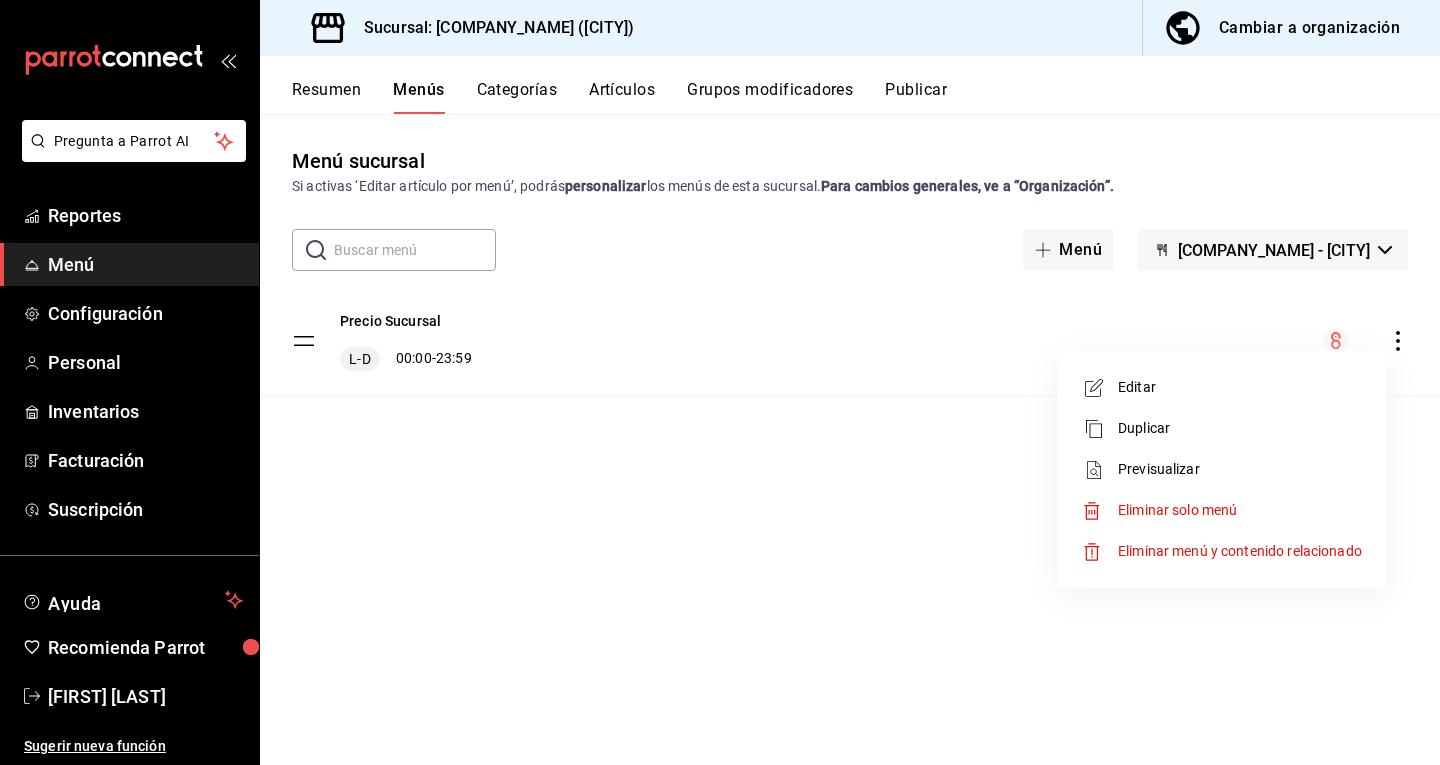 click at bounding box center (720, 382) 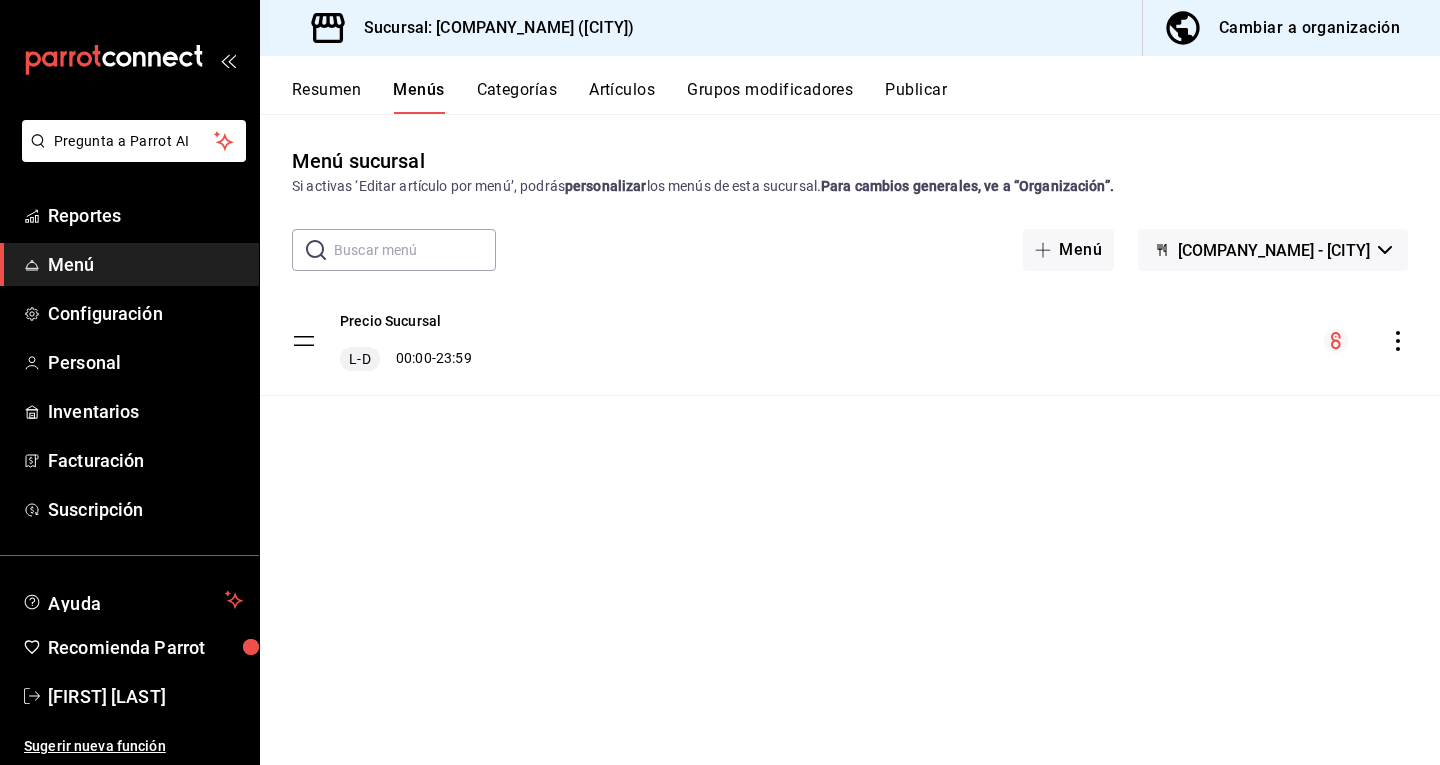 click on "Cambiar a organización" at bounding box center (1283, 28) 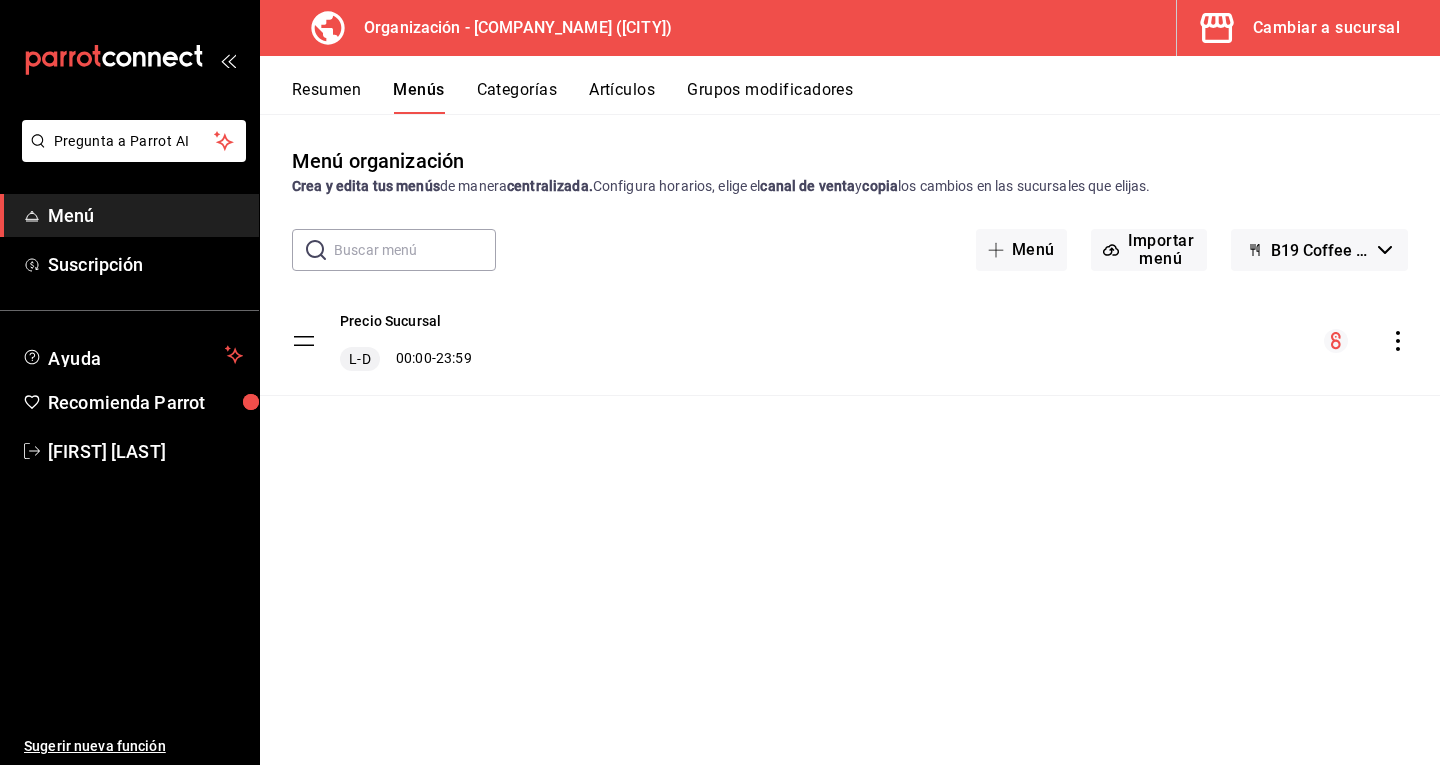 click 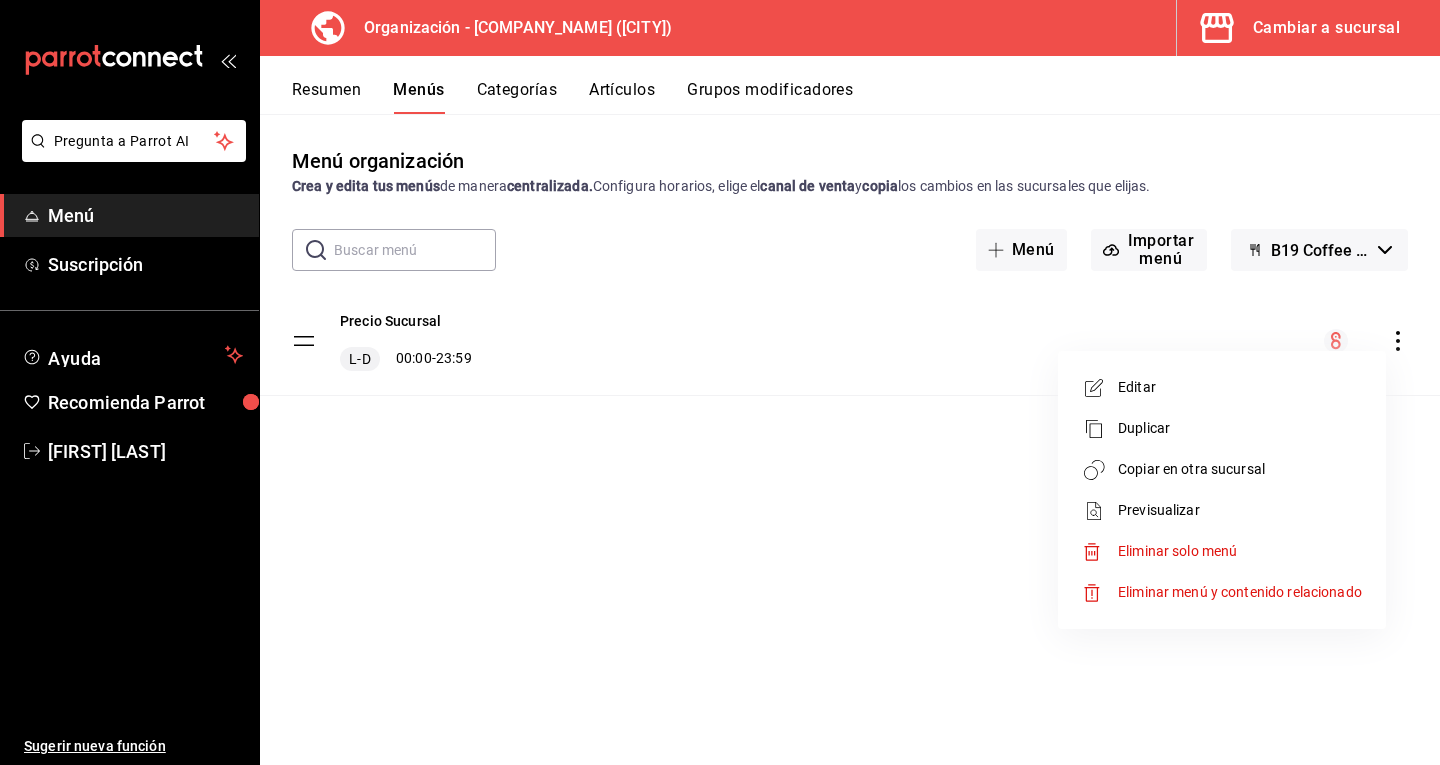click at bounding box center [720, 382] 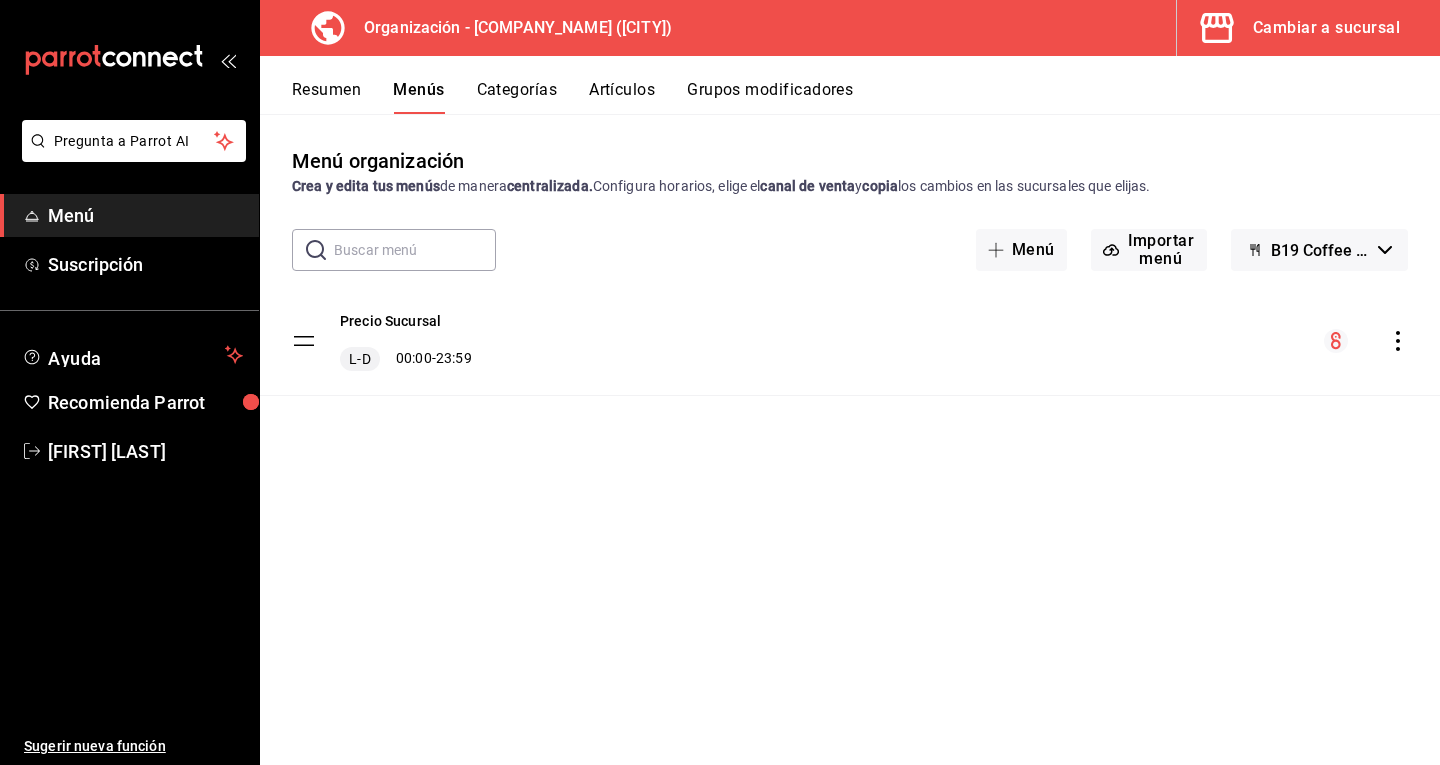 click on "Categorías" at bounding box center (517, 97) 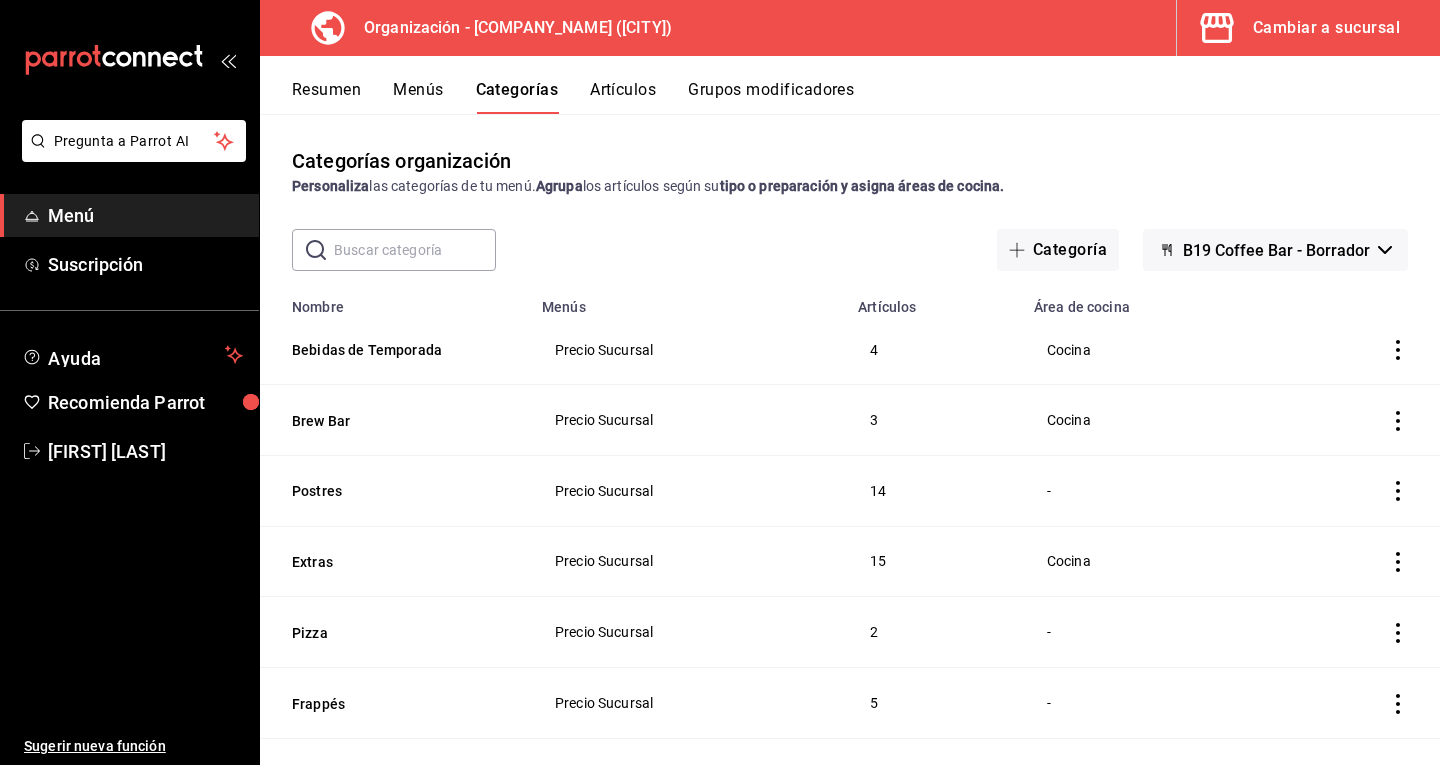 click on "Artículos" at bounding box center [623, 97] 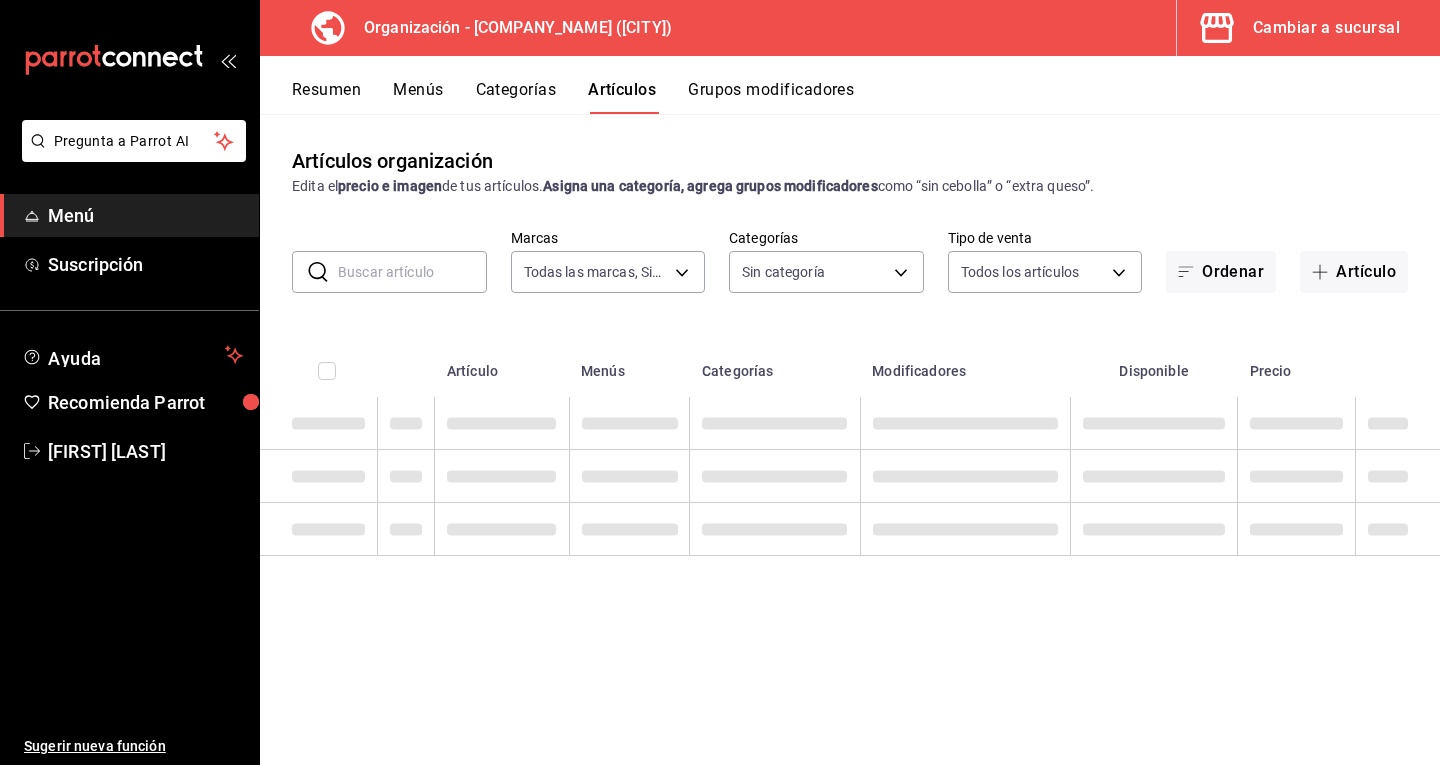 type on "[PRODUCT_CODE]" 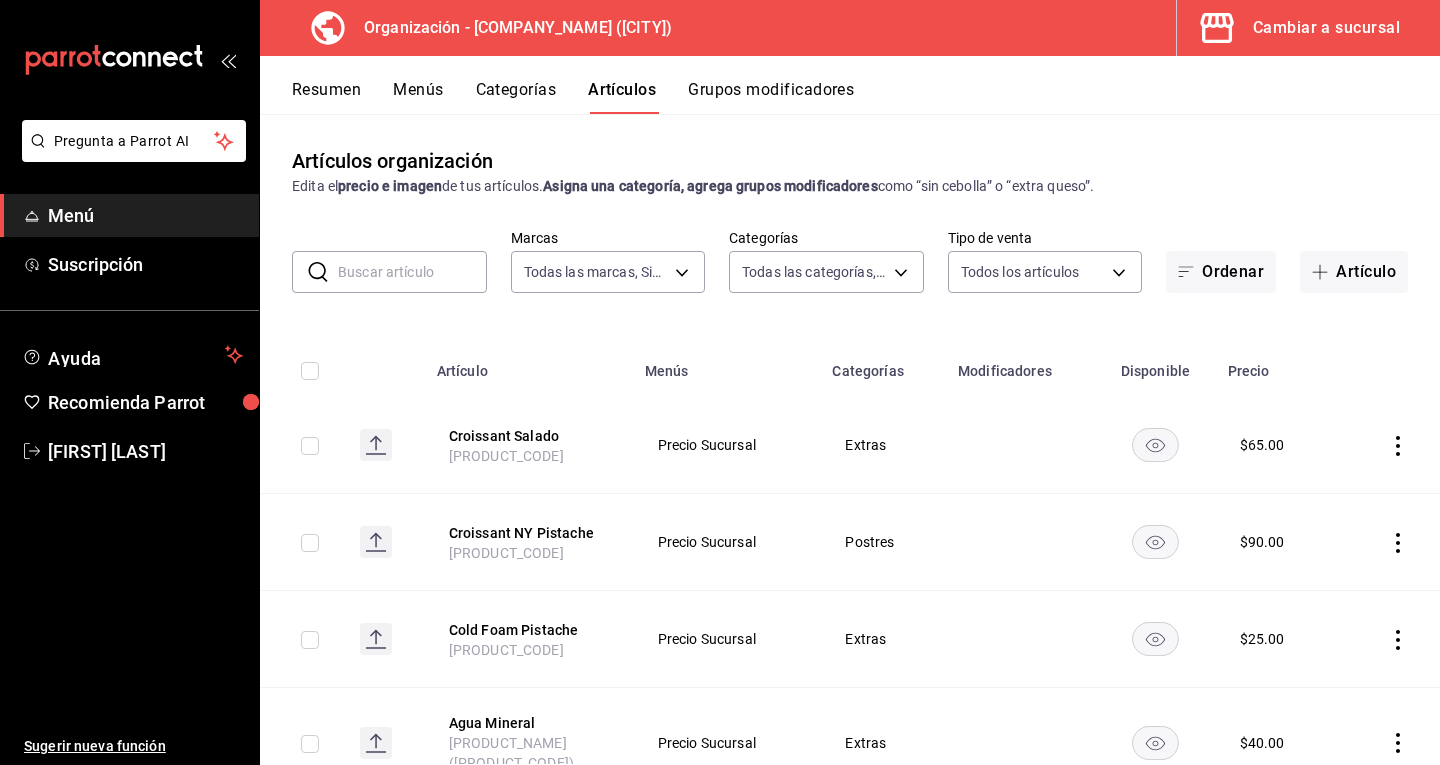 type on "[UUID],[UUID],[UUID],[UUID],[UUID],[UUID],[UUID],[UUID],[UUID],[UUID]" 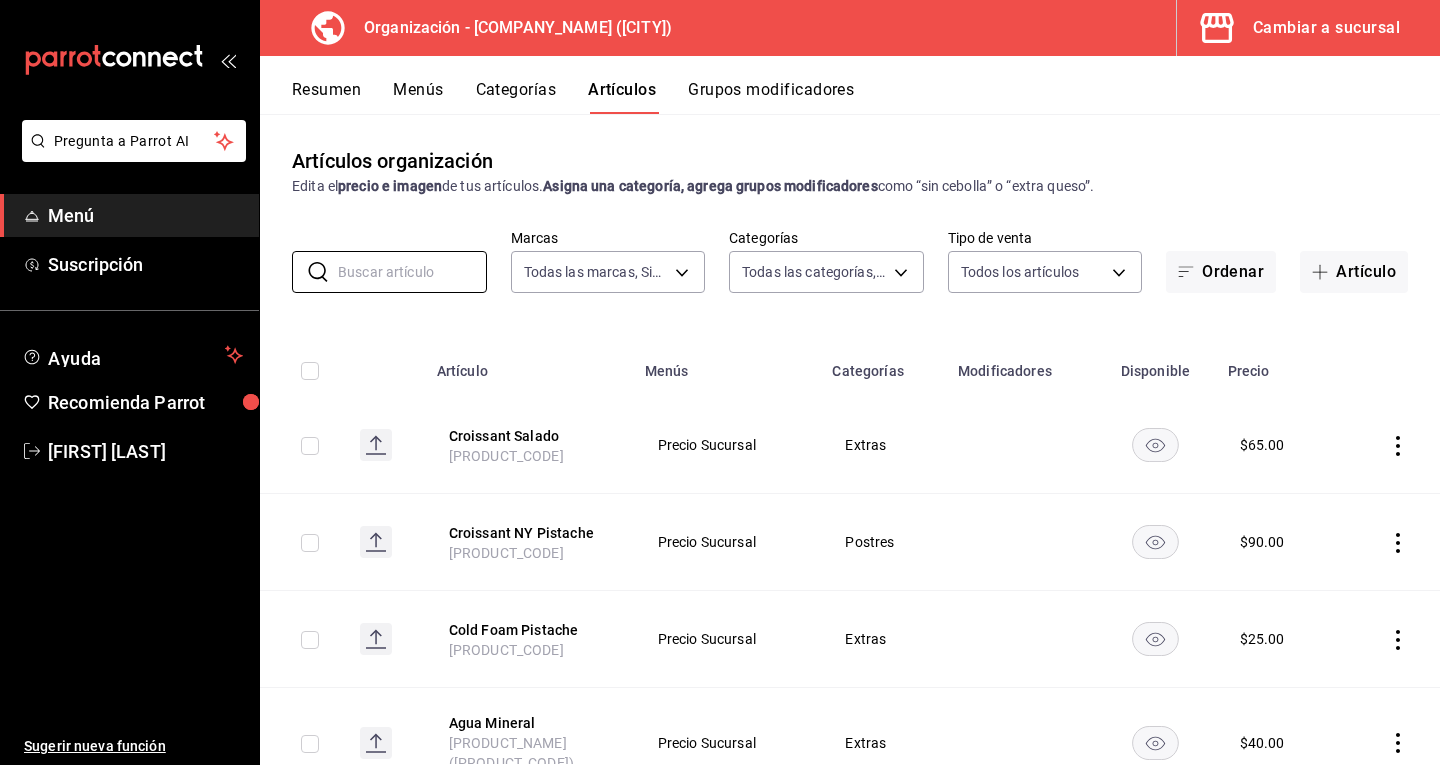 type on "q" 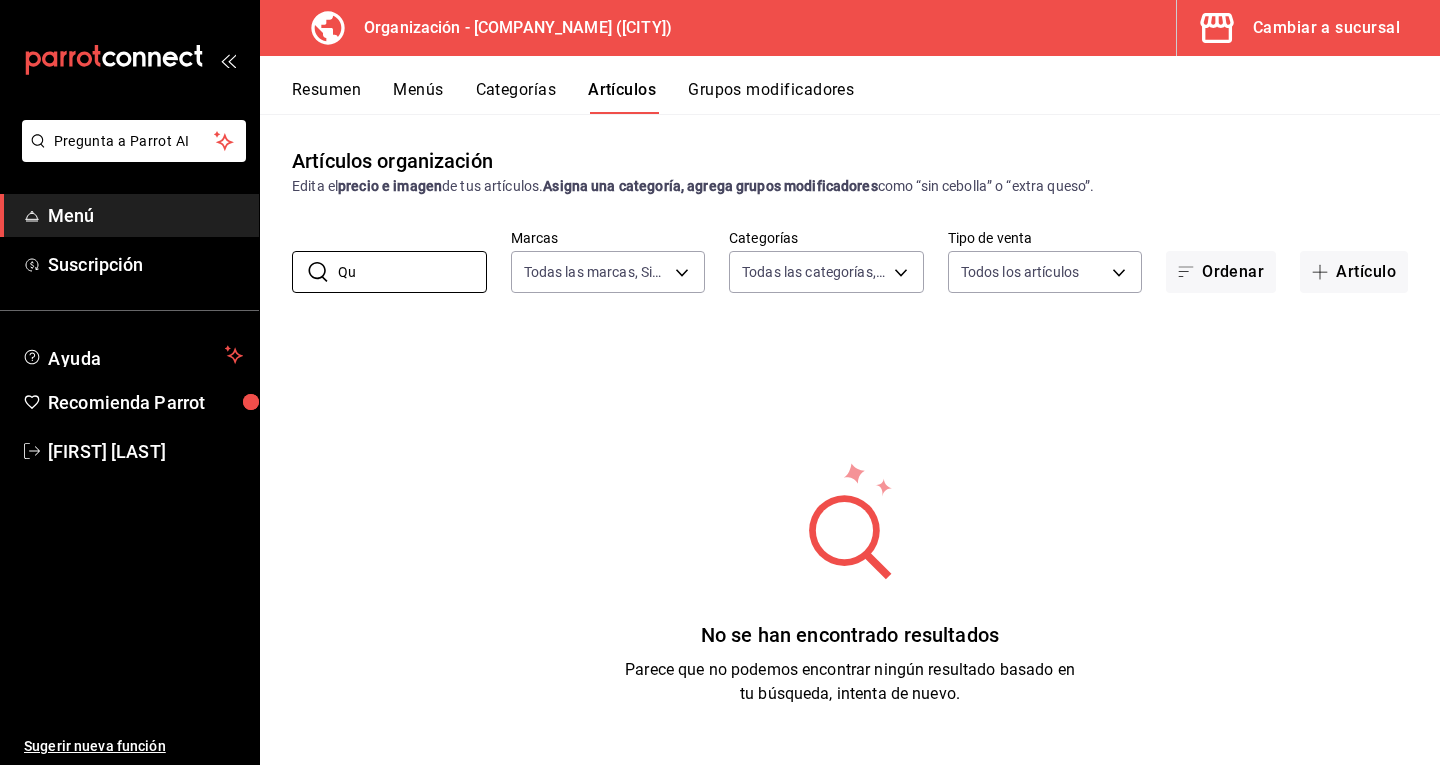 type on "Q" 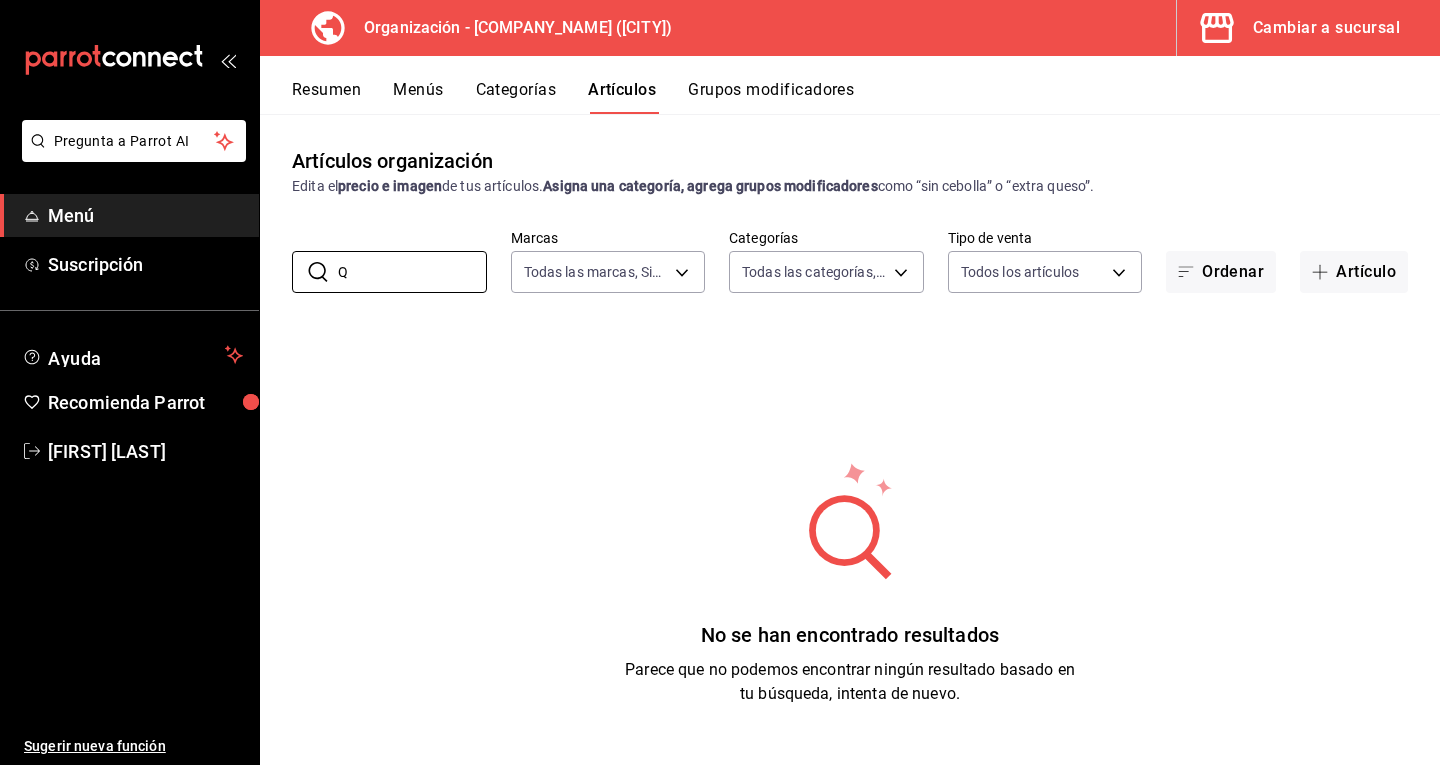type 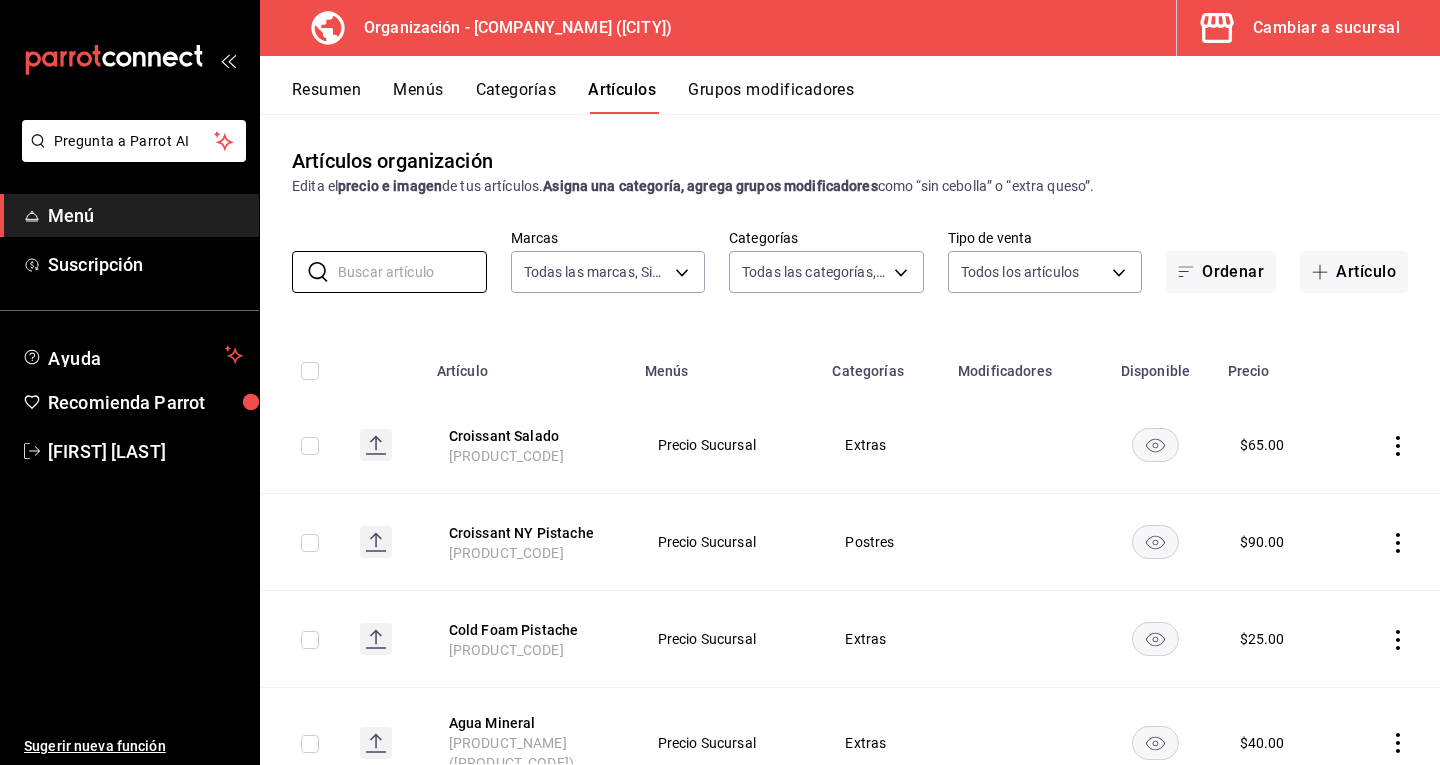 click on "Artículos organización Edita el precio e imagen de tus artículos. Asigna una categoría, agrega grupos modificadores como “sin cebolla” o “extra queso”. Marcas Todas las marcas, Sin marca [PRODUCT_CODE] Categorías Todas las categorías, Sin categoría [UUID],[UUID],[UUID],[UUID],[UUID],[UUID],[UUID],[UUID],[UUID],[UUID] Tipo de venta Todos los artículos ALL Ordenar Artículo Artículo Menús Categorías Modificadores Disponible Precio [PRODUCT_NAME] [PRODUCT_CODE] Precio Sucursal Extras $ [PRICE] [PRODUCT_NAME] [PRODUCT_CODE] Precio Sucursal Postres $ [PRICE] [PRODUCT_NAME] [PRODUCT_CODE] Precio Sucursal Extras $ [PRICE] [PRODUCT_NAME] $ $ $" at bounding box center (850, 439) 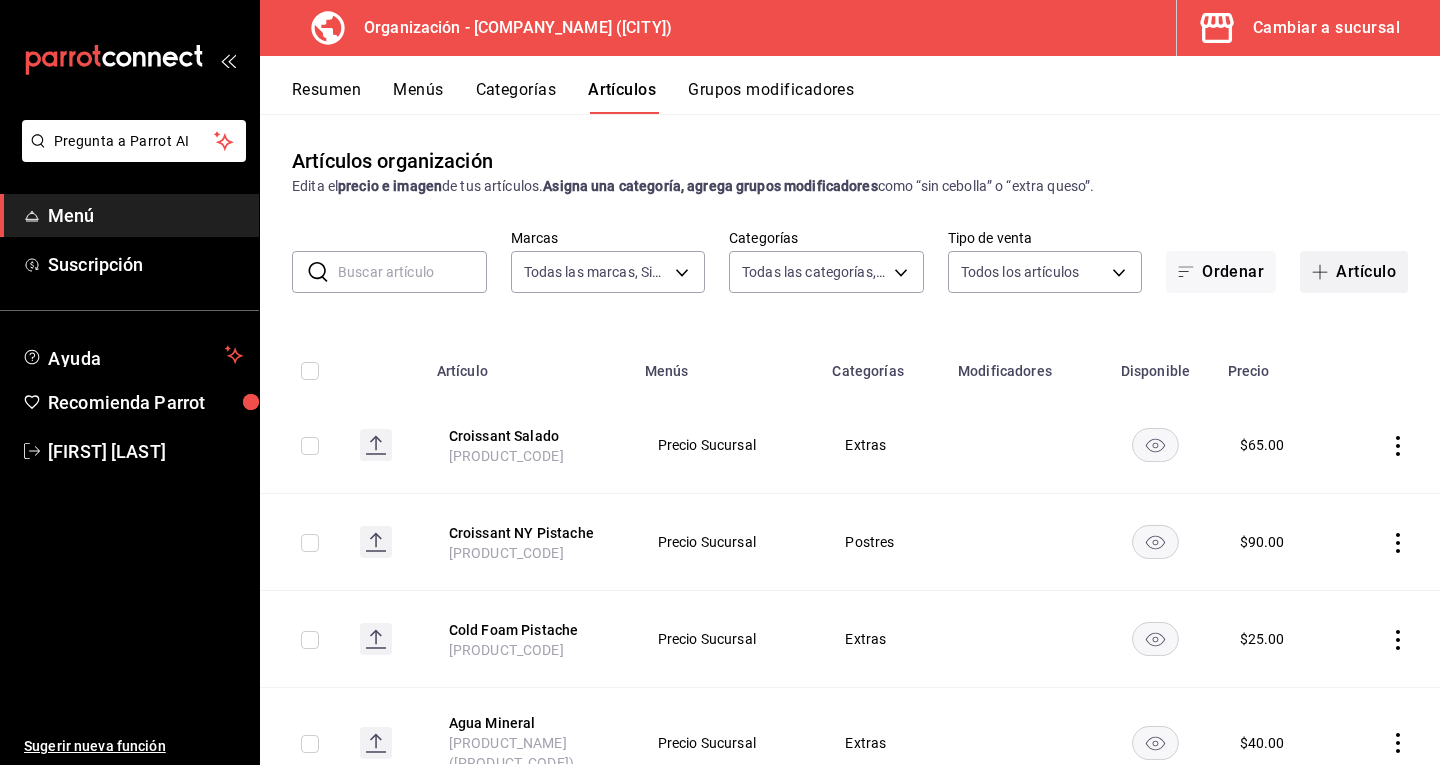click on "Artículo" at bounding box center (1354, 272) 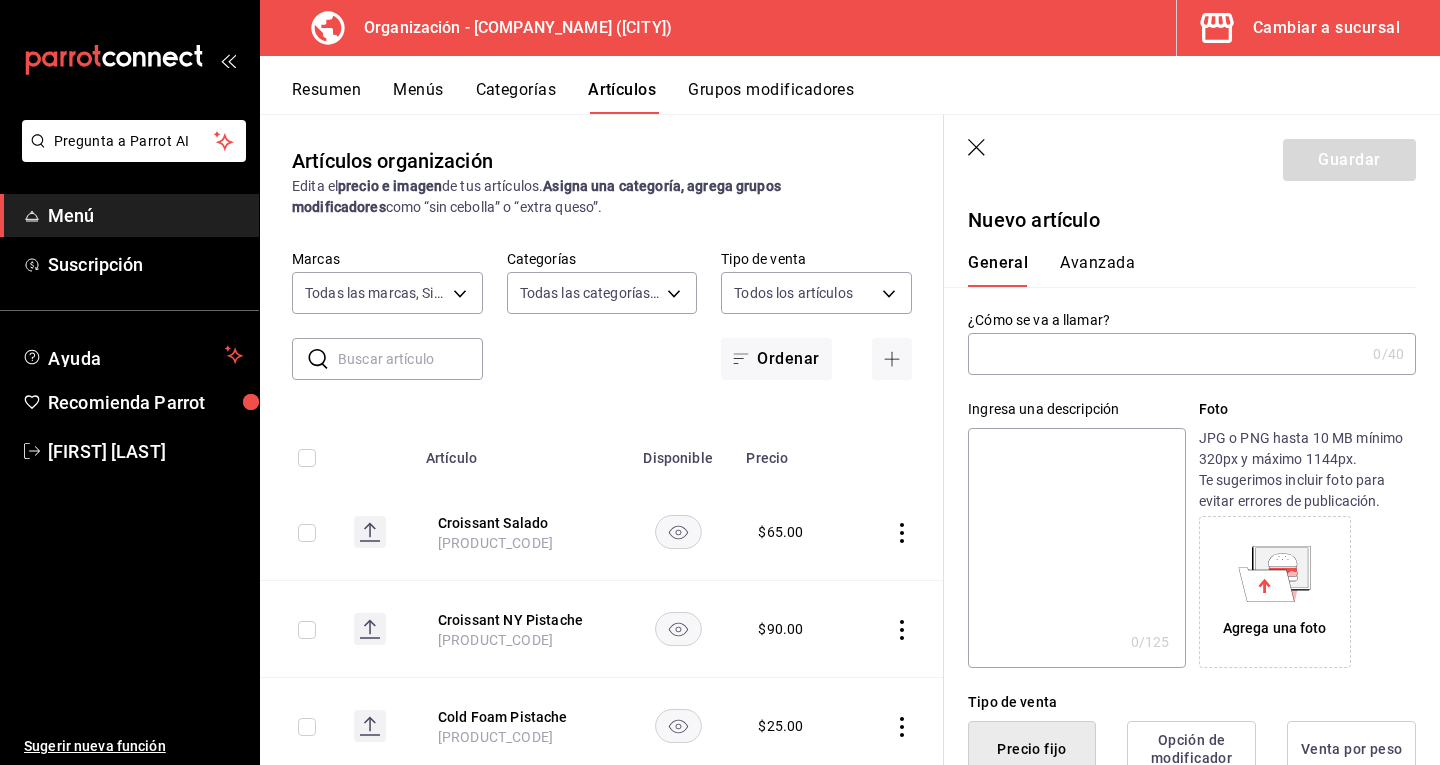 type on "q" 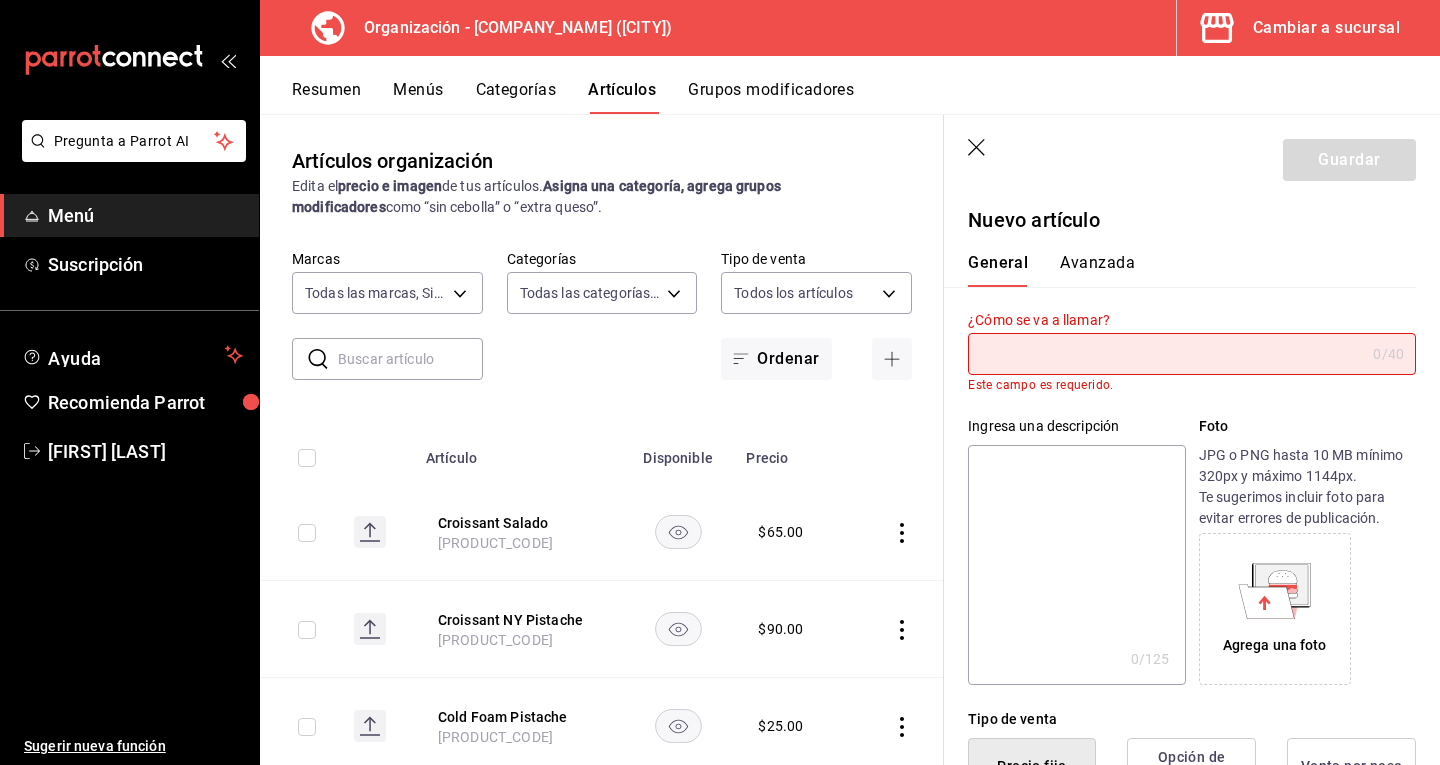 type on "Q" 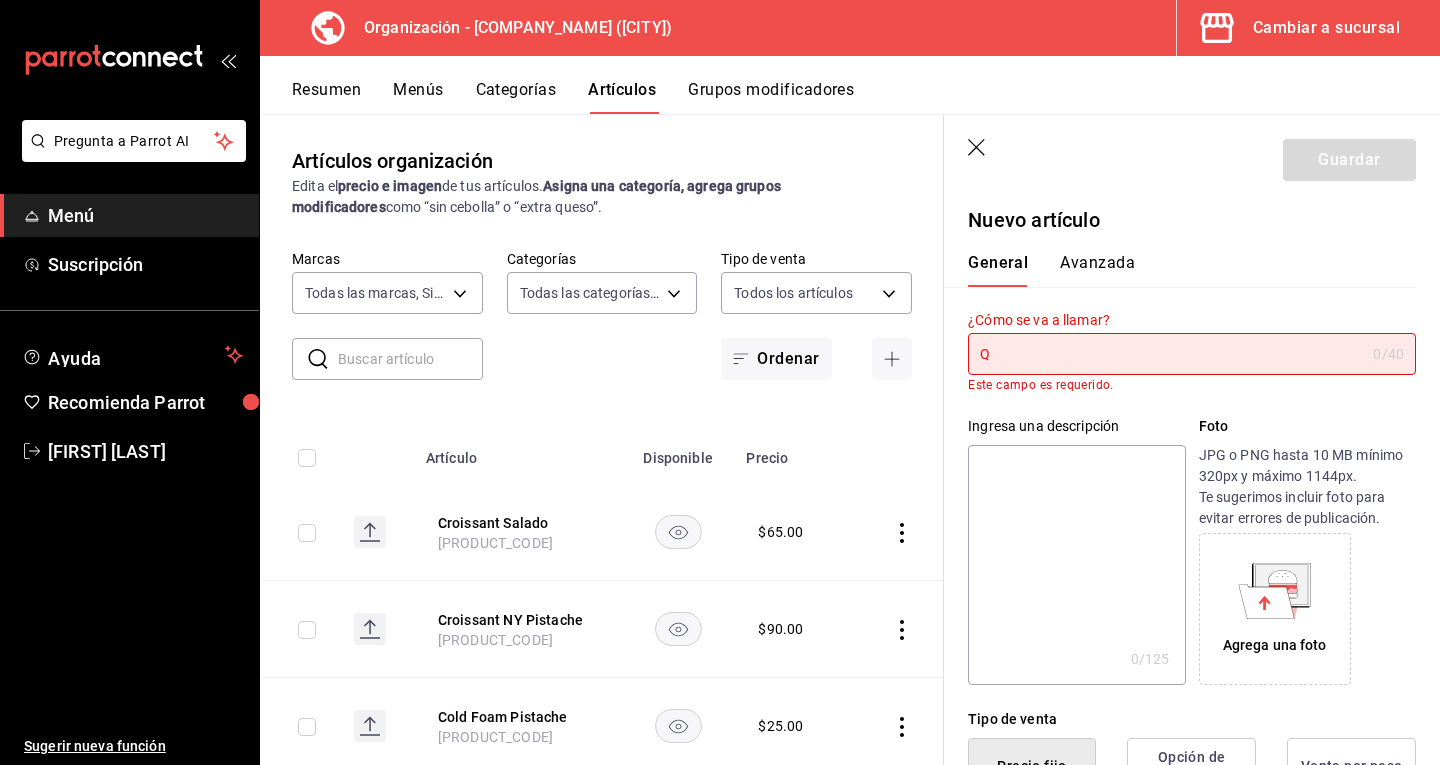 type on "u" 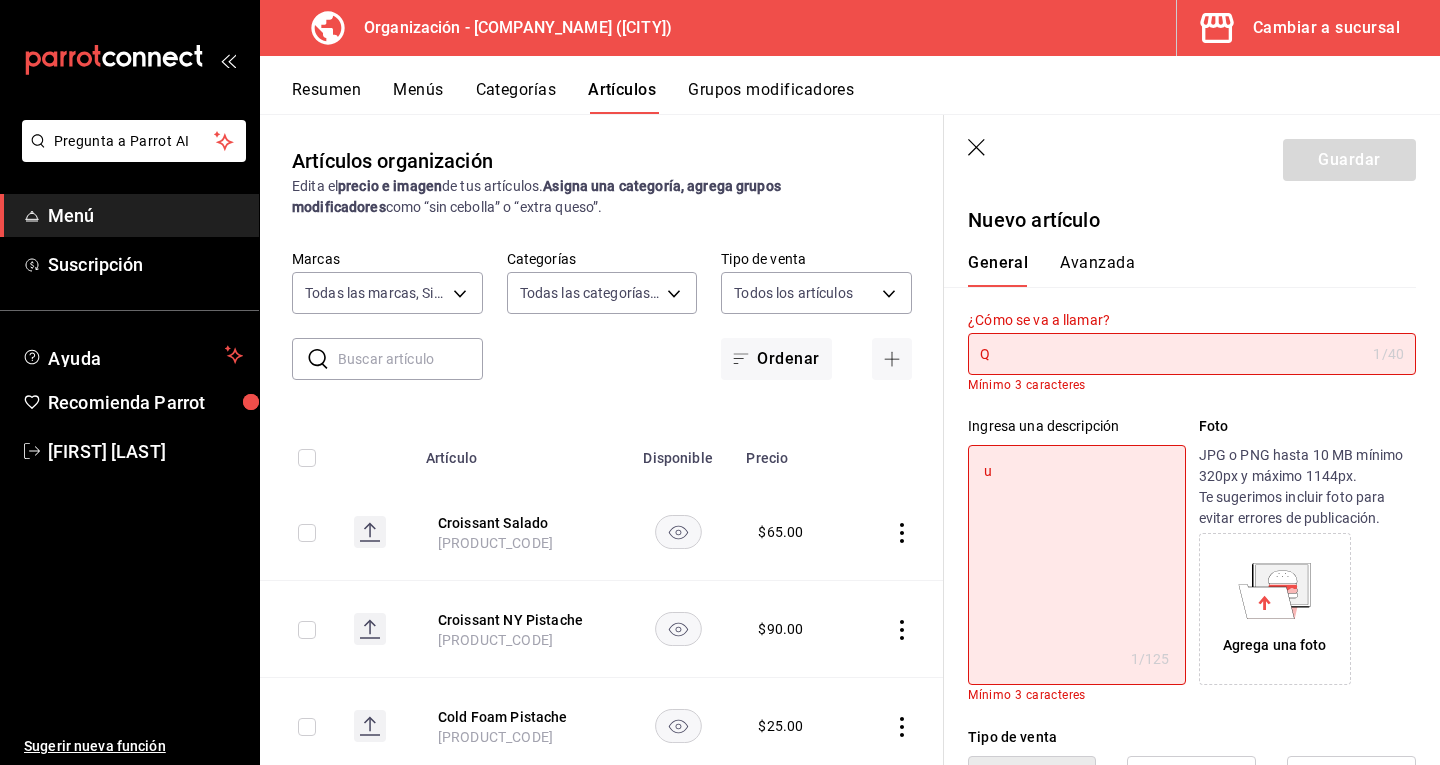 type on "x" 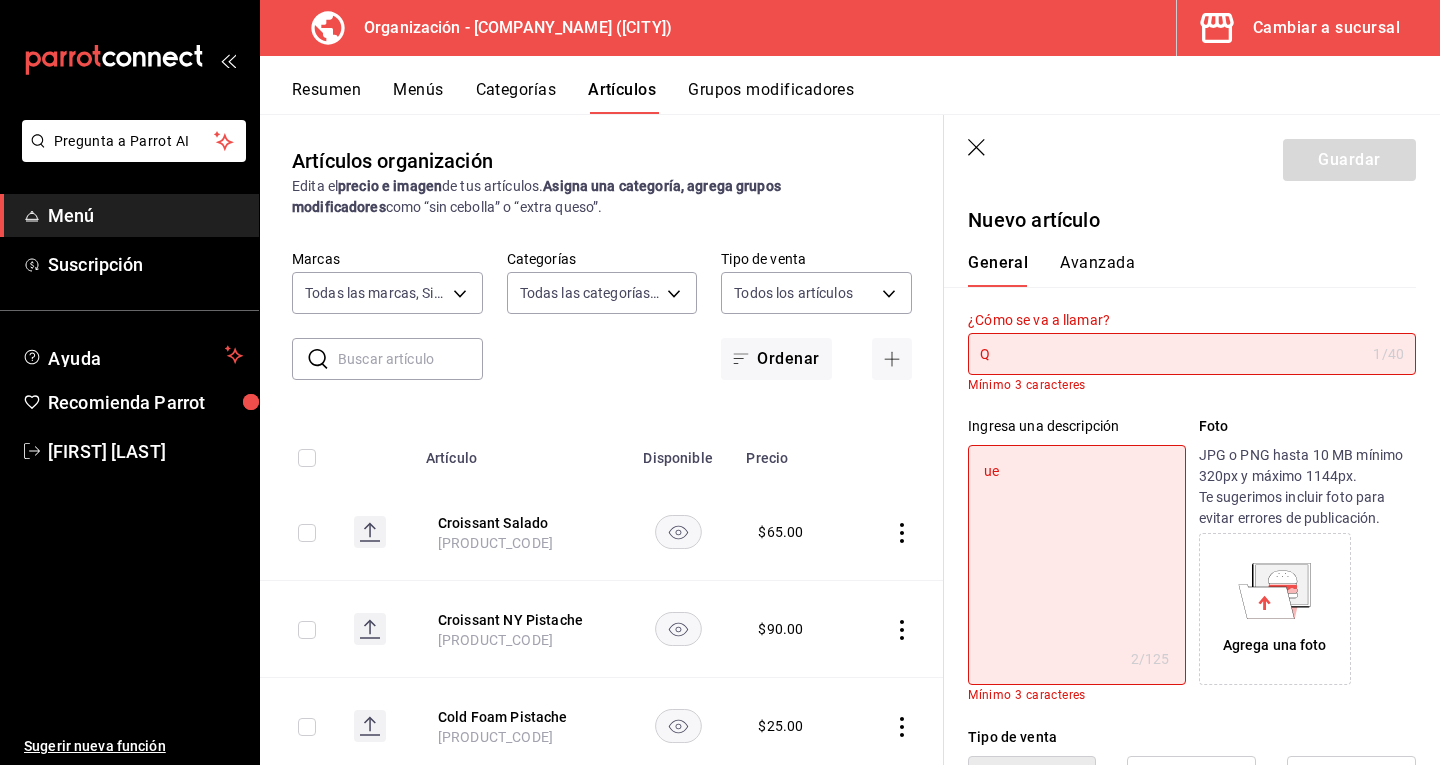 type on "u" 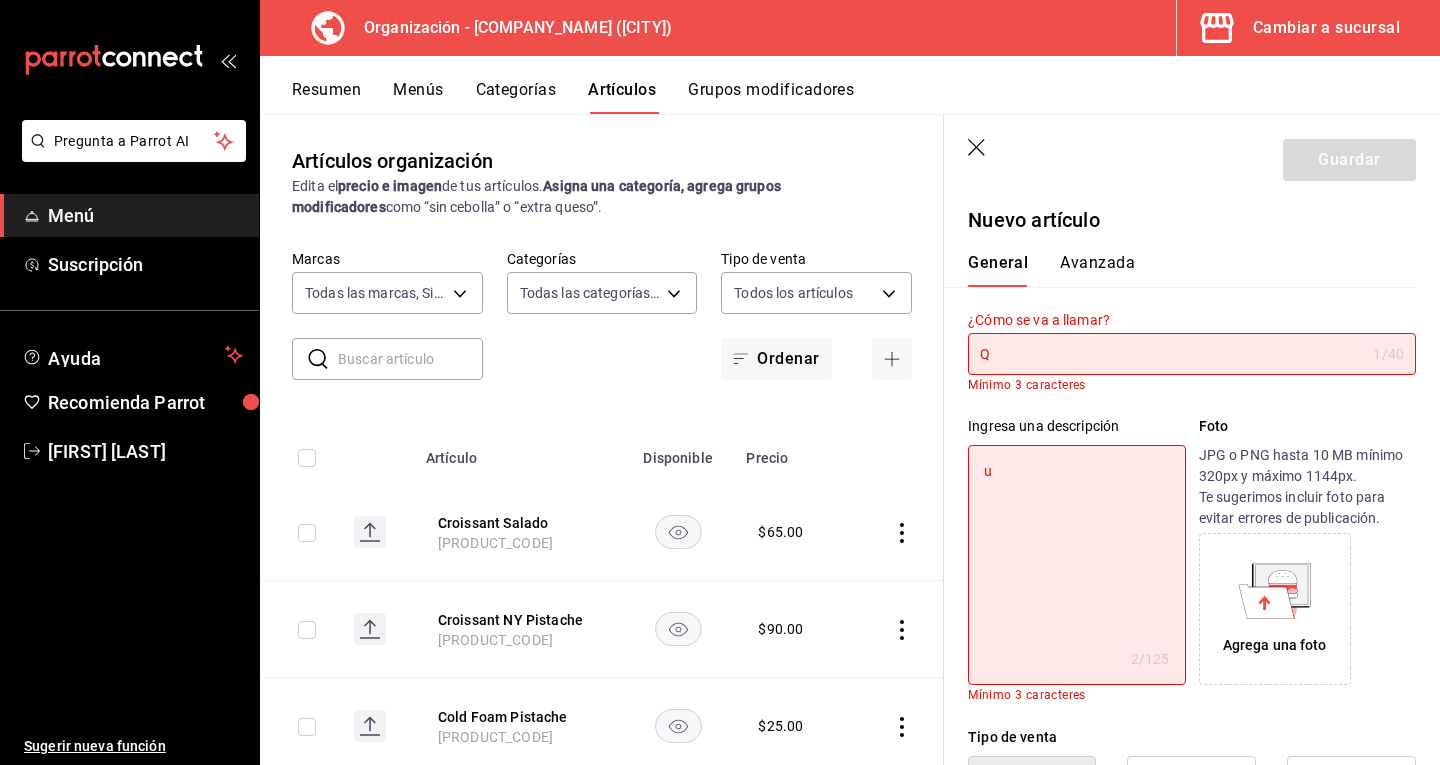type on "x" 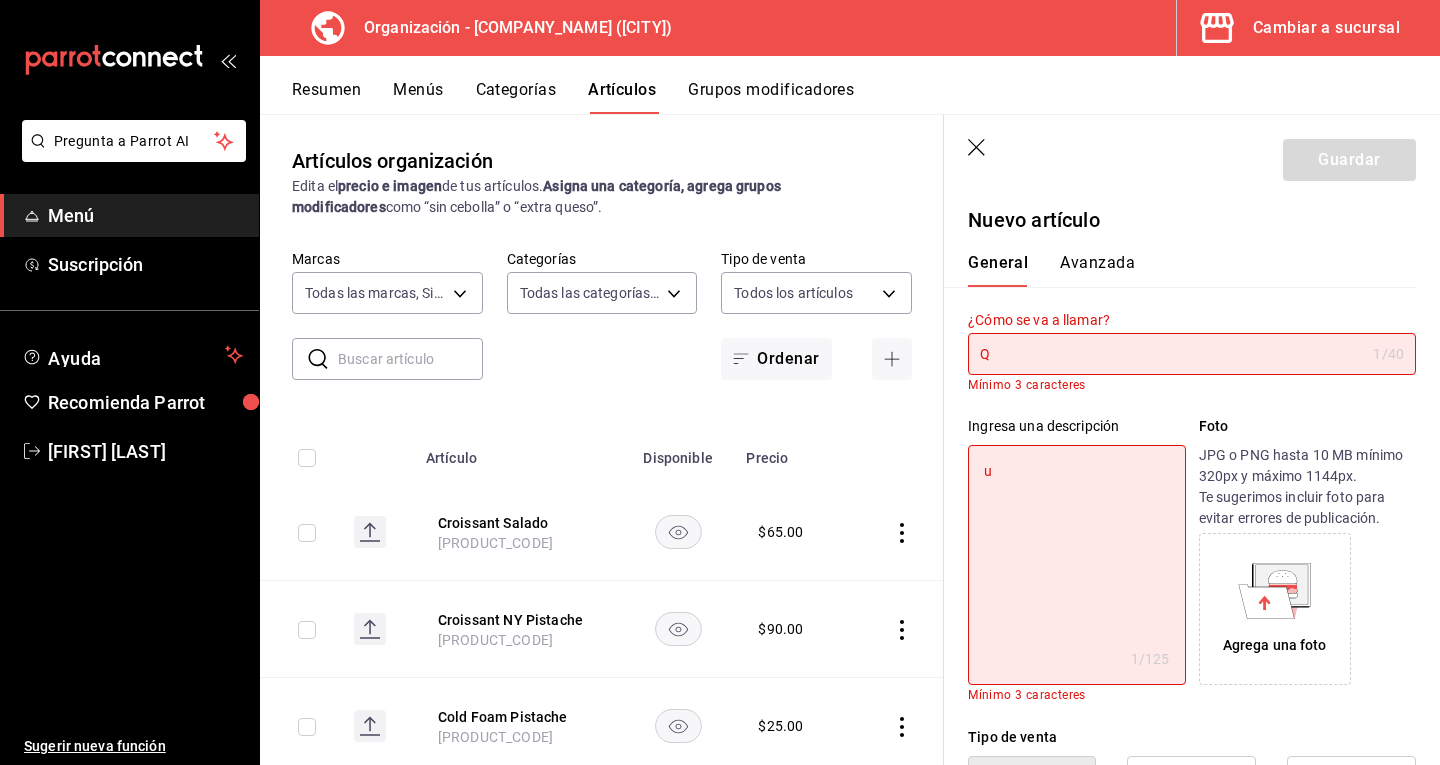 type 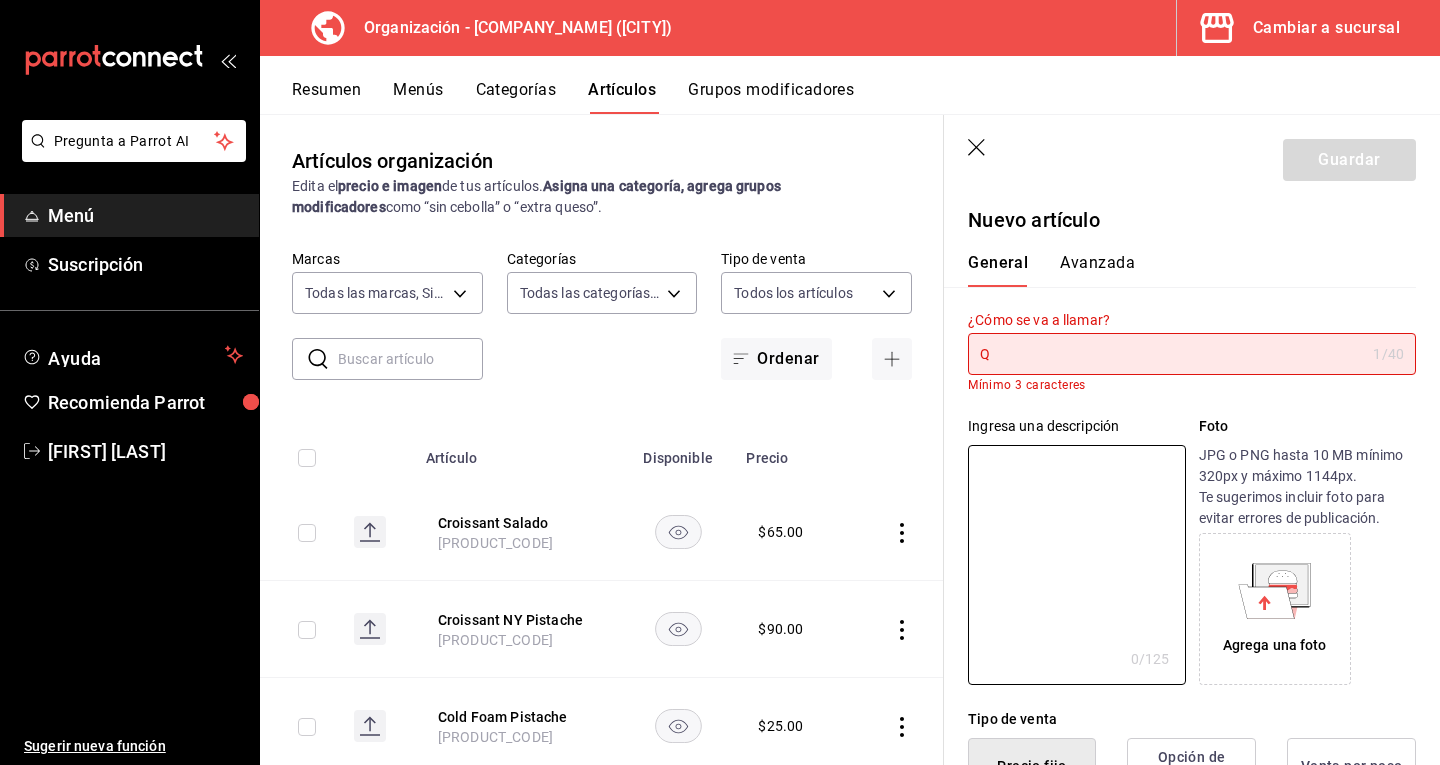 click on "Q" at bounding box center (1166, 354) 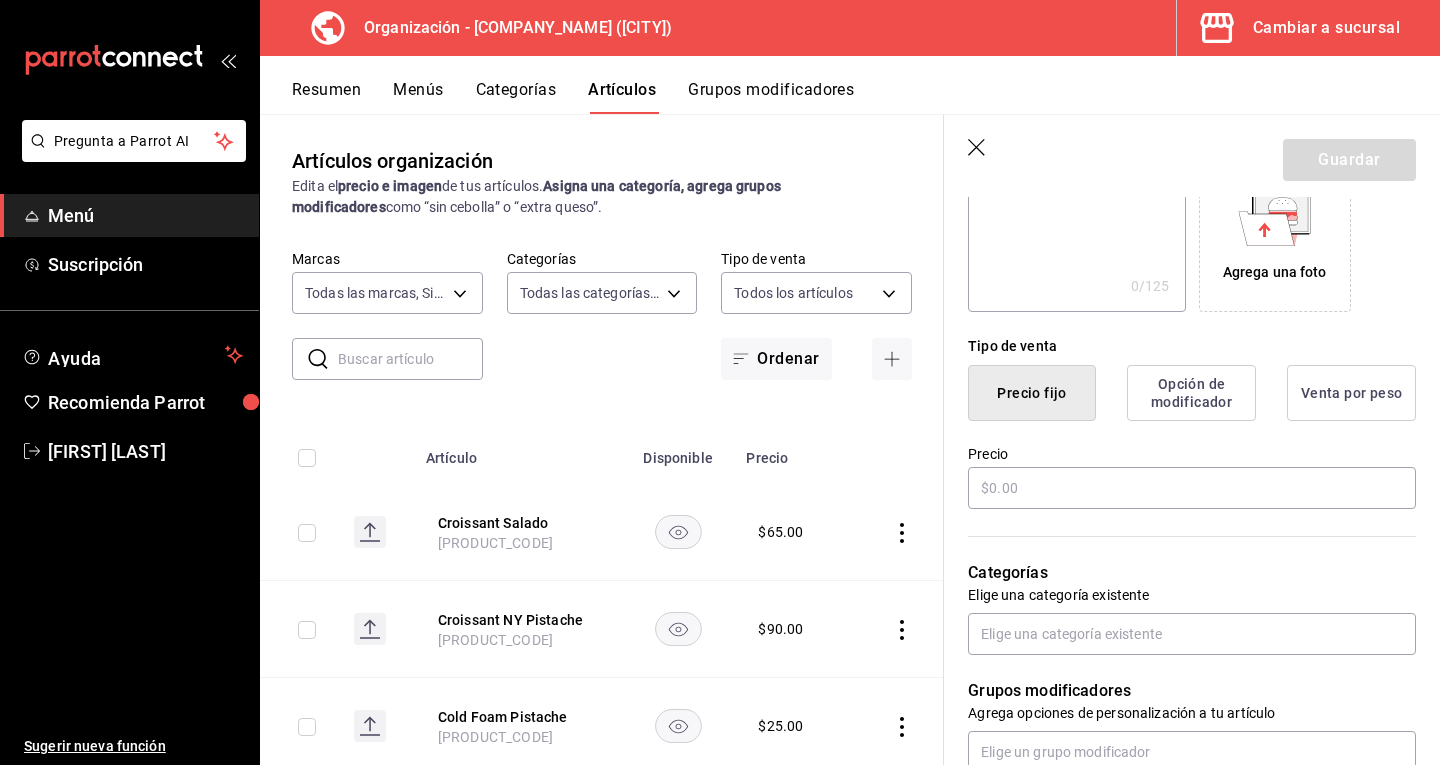 scroll, scrollTop: 339, scrollLeft: 0, axis: vertical 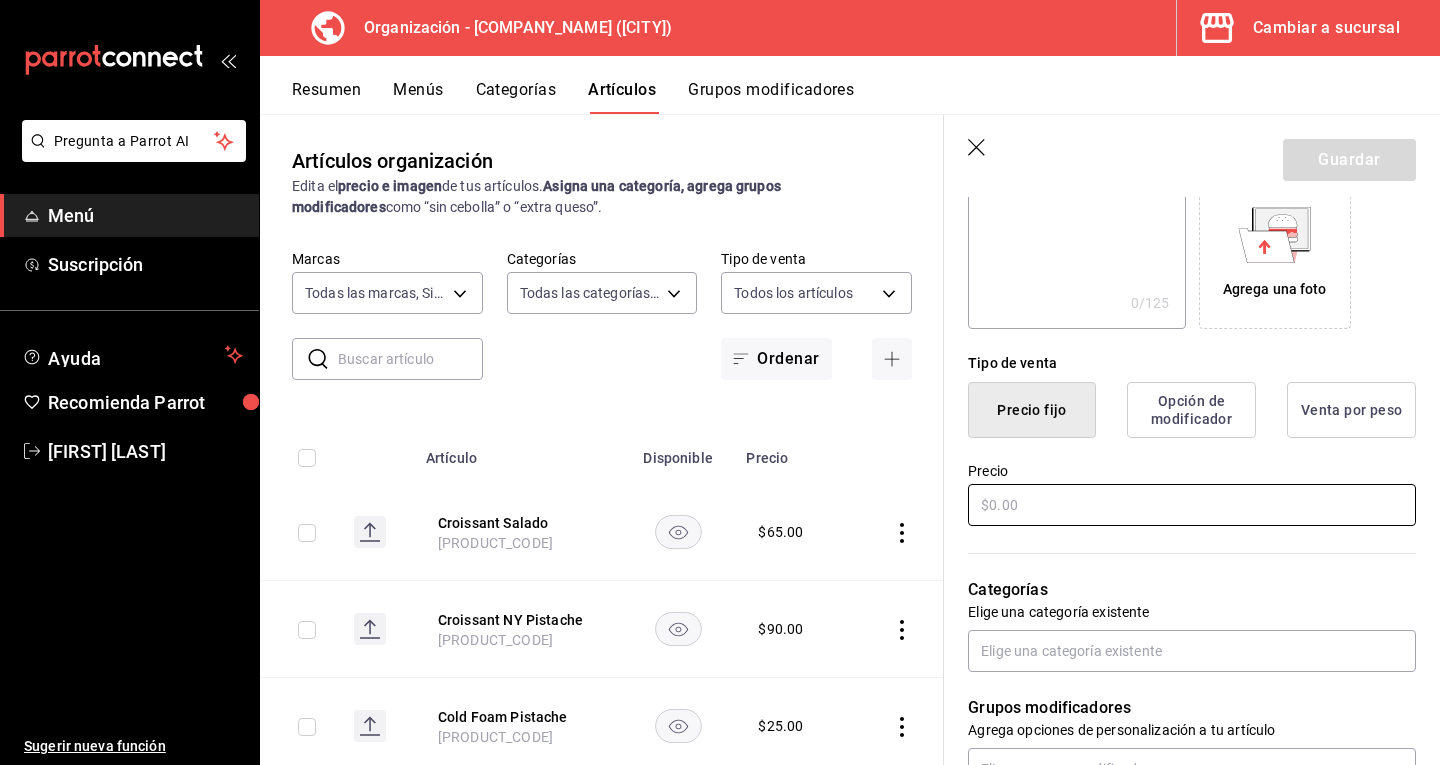 type on "Queso Parmesano" 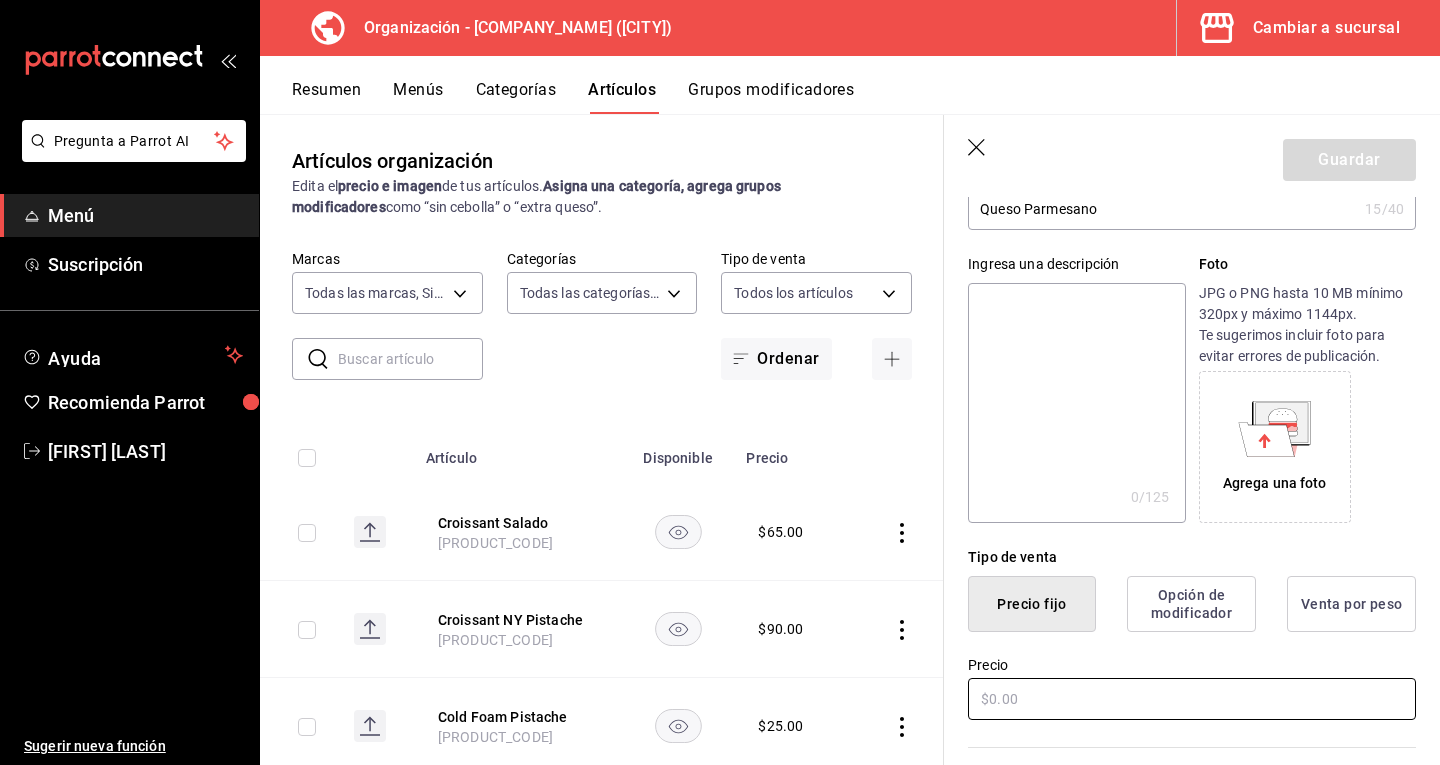 scroll, scrollTop: 243, scrollLeft: 0, axis: vertical 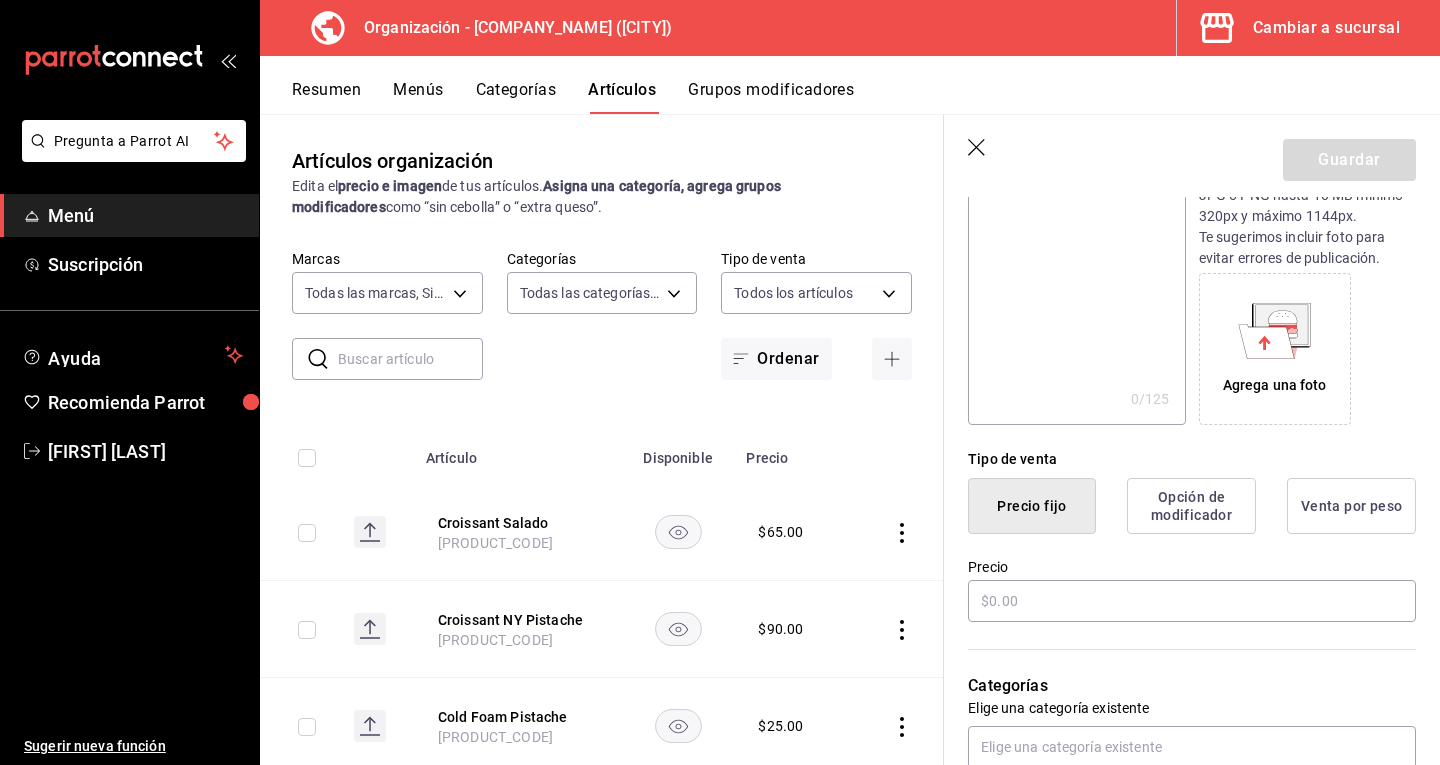 click on "Opción de modificador" at bounding box center [1191, 506] 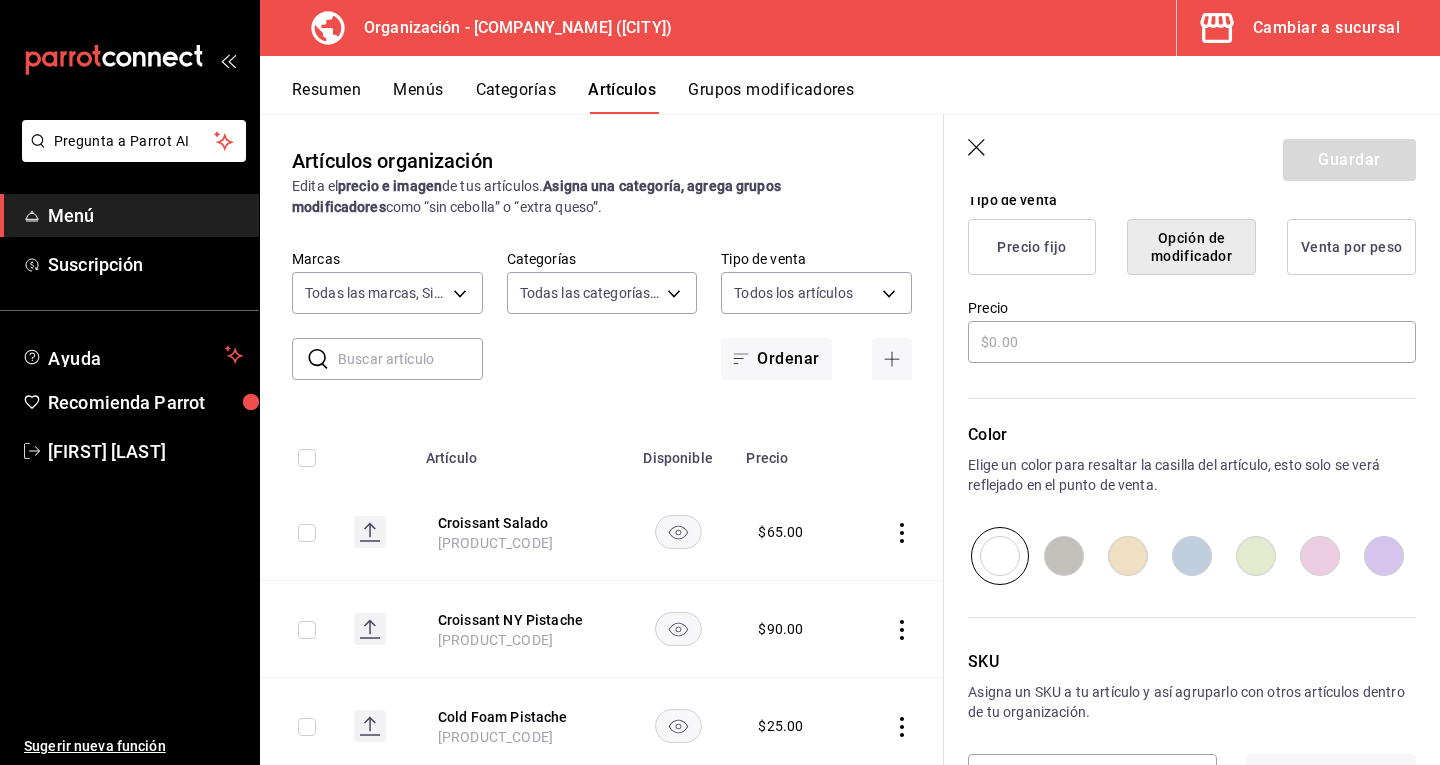 scroll, scrollTop: 573, scrollLeft: 0, axis: vertical 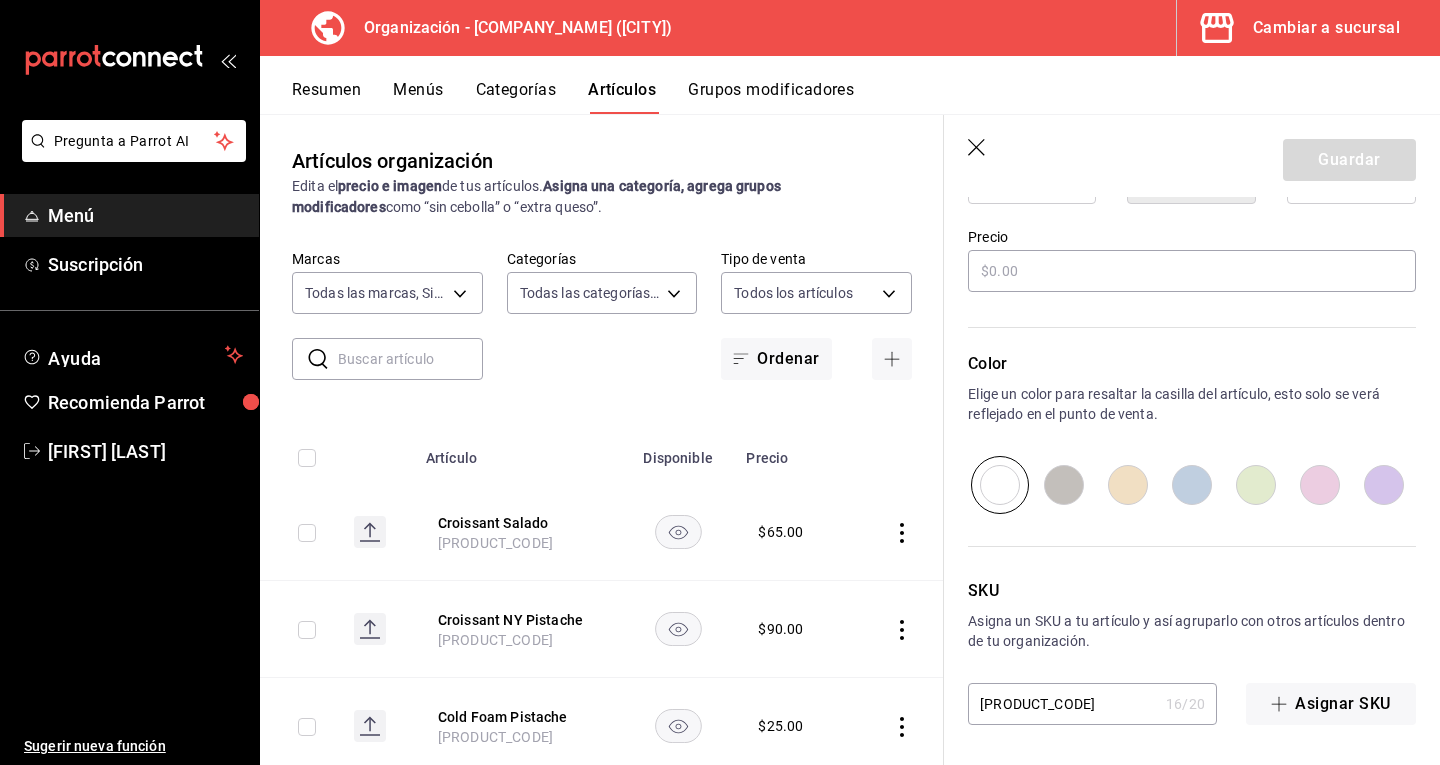 click on "SKU Asigna un SKU a tu artículo y así agruparlo con otros artículos dentro de tu organización. [PRODUCT_CODE] [NUMBER] / [NUMBER] Asignar SKU" at bounding box center (1180, 619) 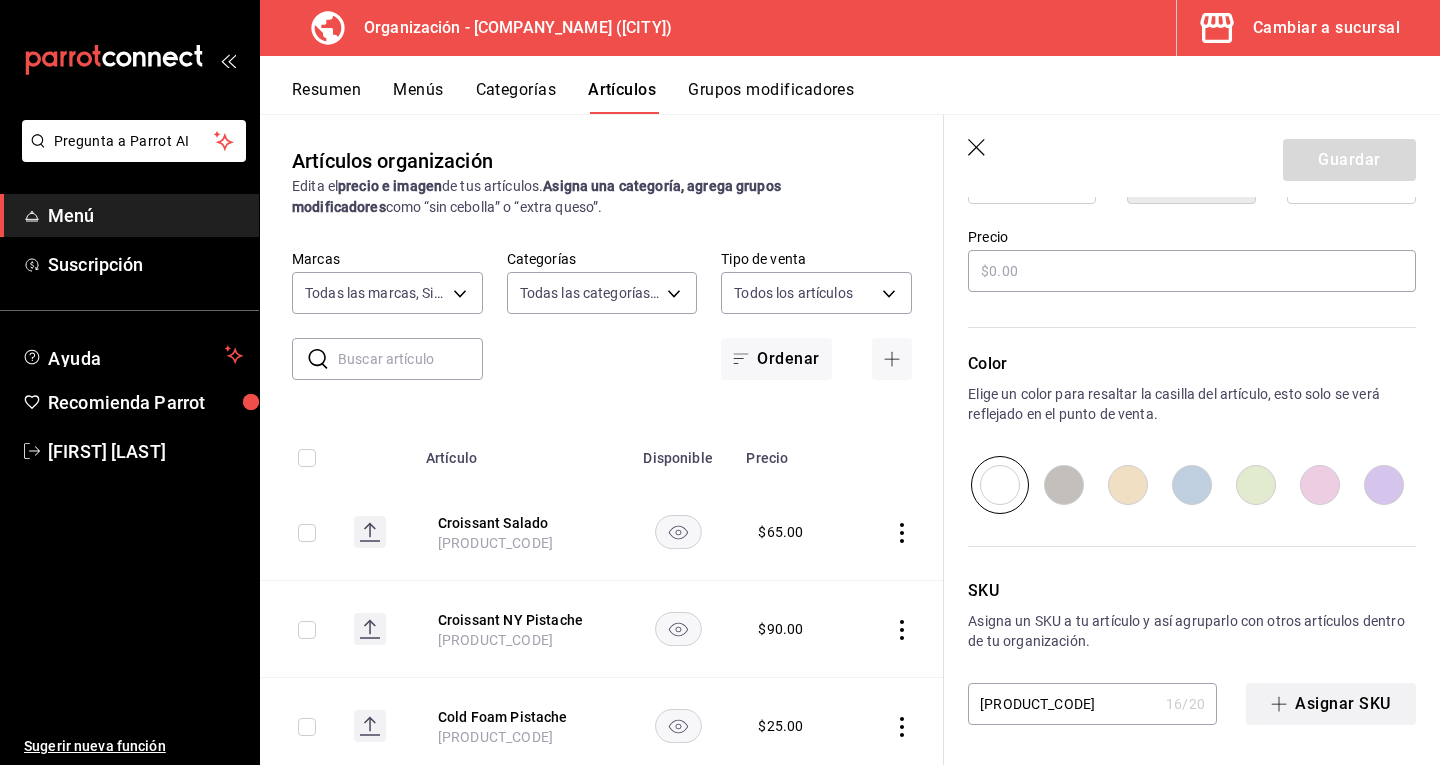click on "Asignar SKU" at bounding box center (1331, 704) 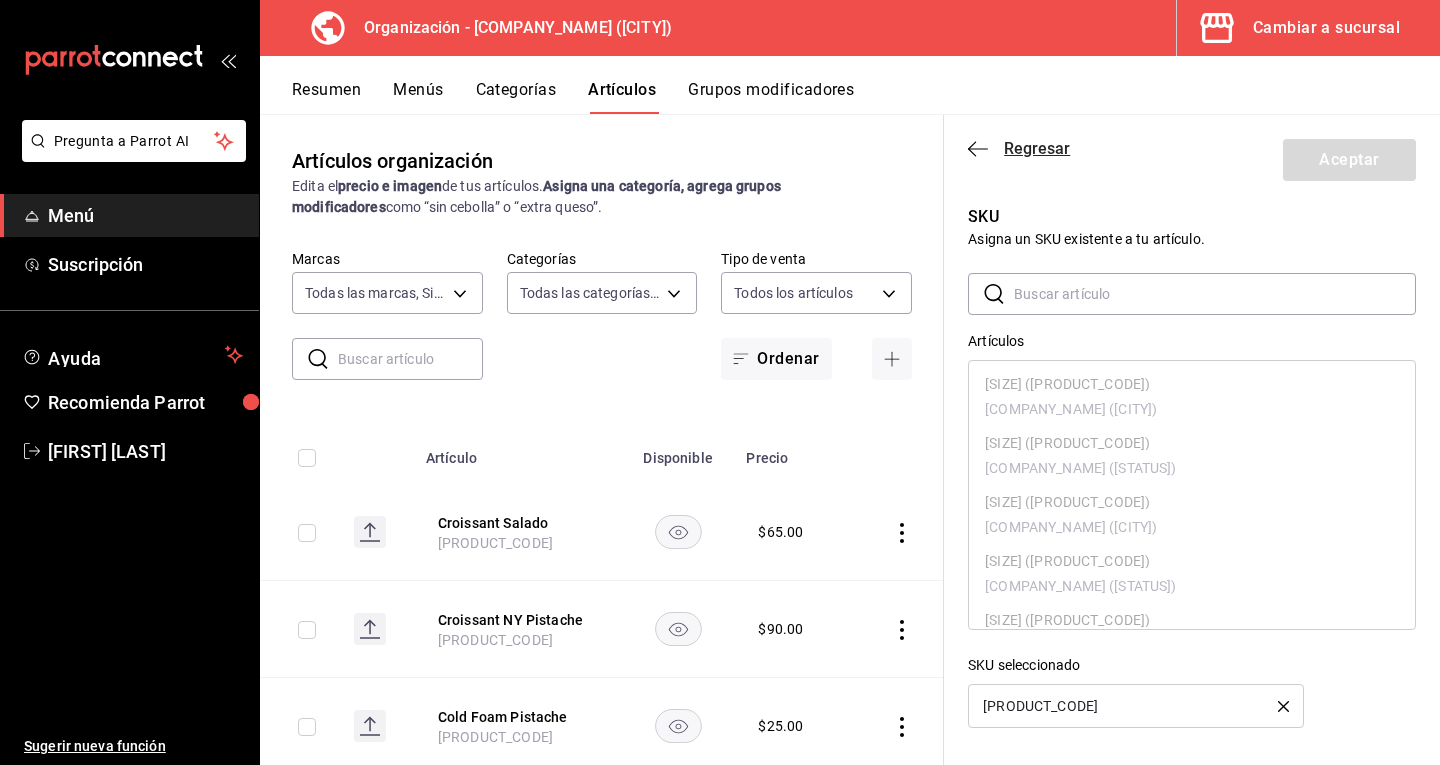 click 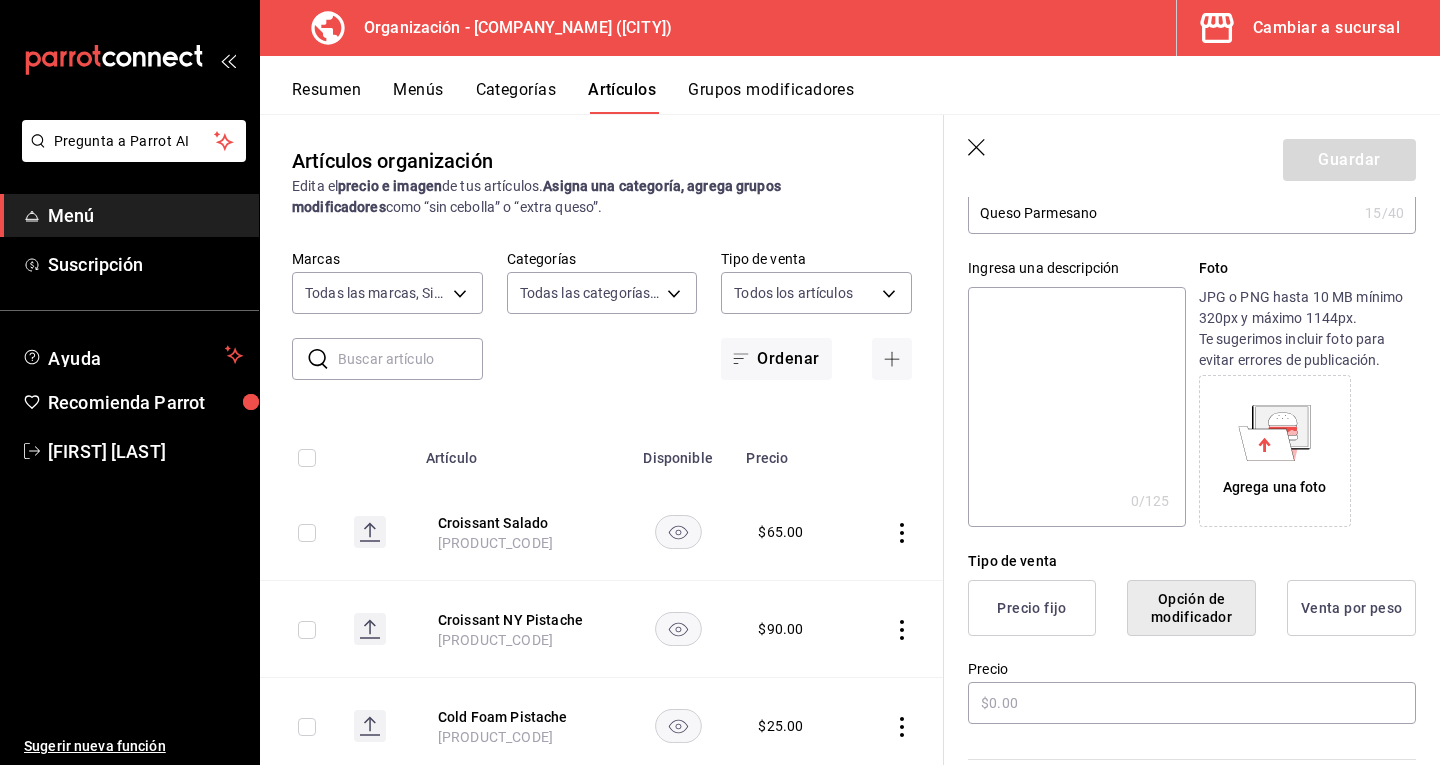 scroll, scrollTop: 164, scrollLeft: 0, axis: vertical 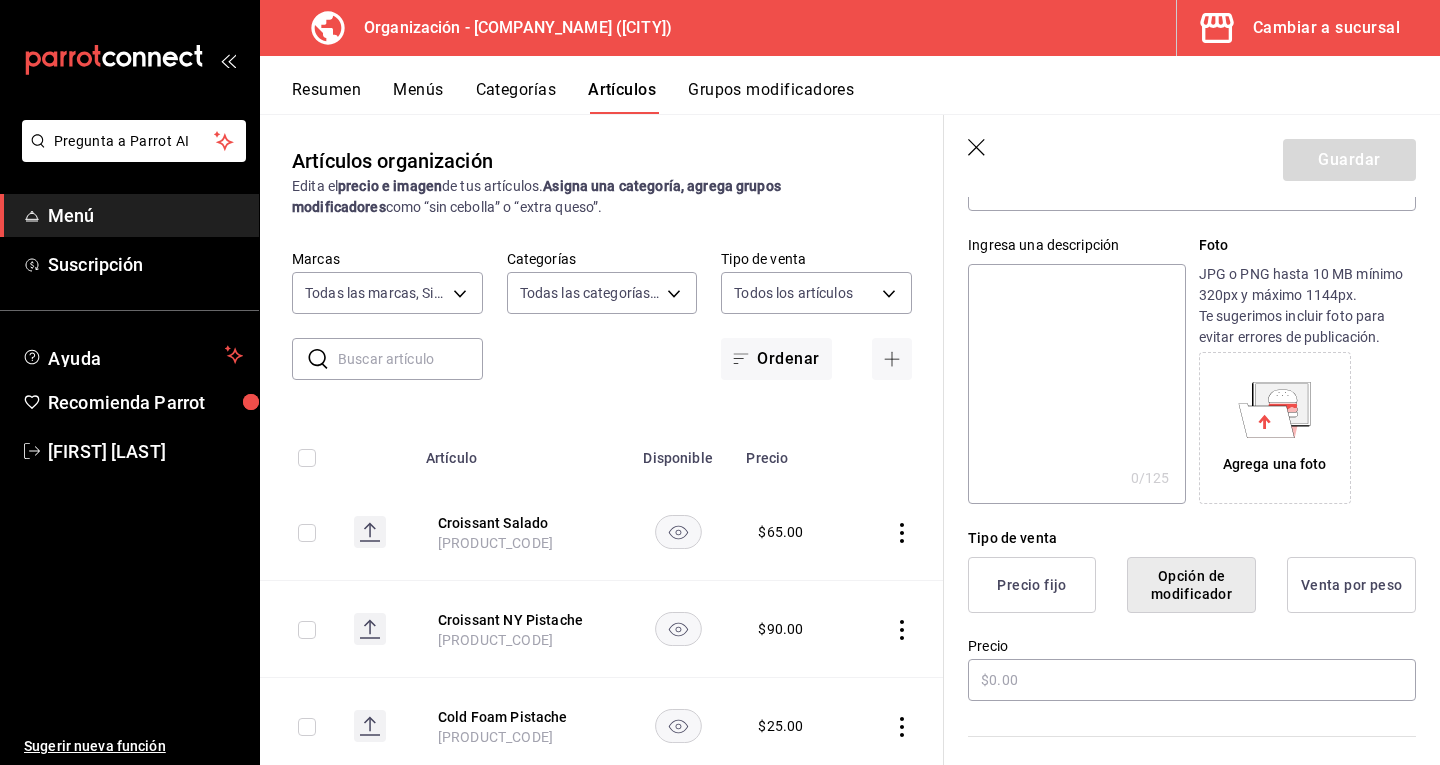 click on "Precio fijo" at bounding box center (1032, 585) 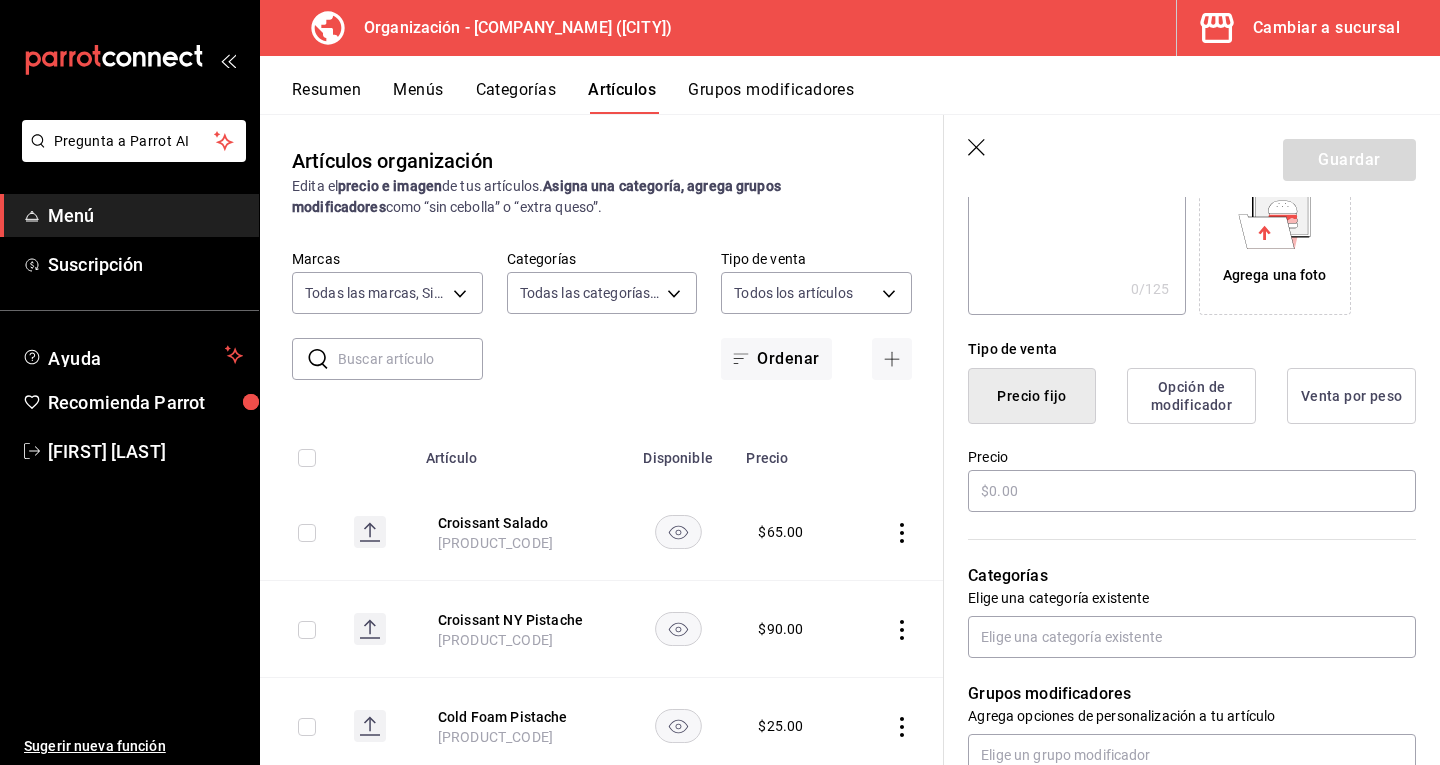 scroll, scrollTop: 366, scrollLeft: 0, axis: vertical 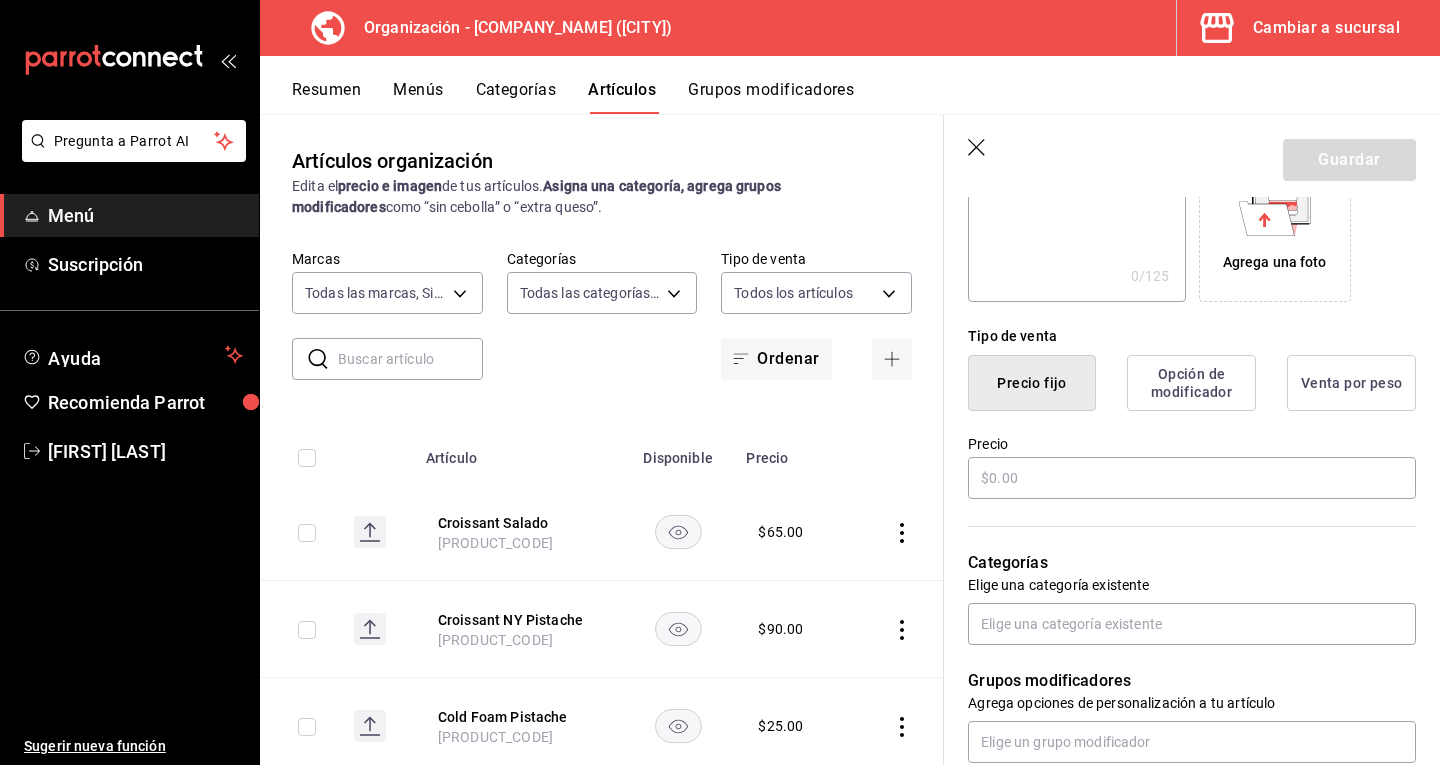 click on "Precio" at bounding box center (1192, 468) 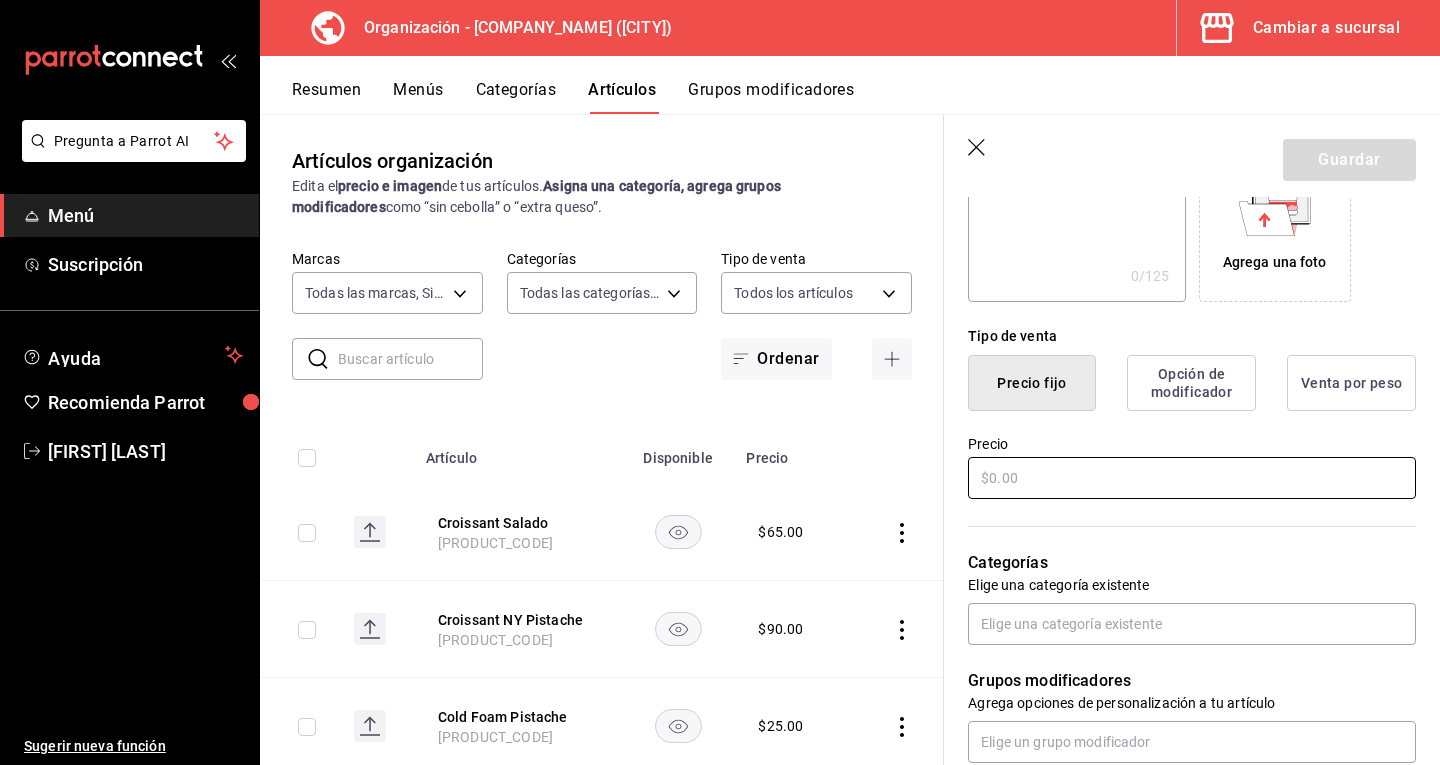 click at bounding box center (1192, 478) 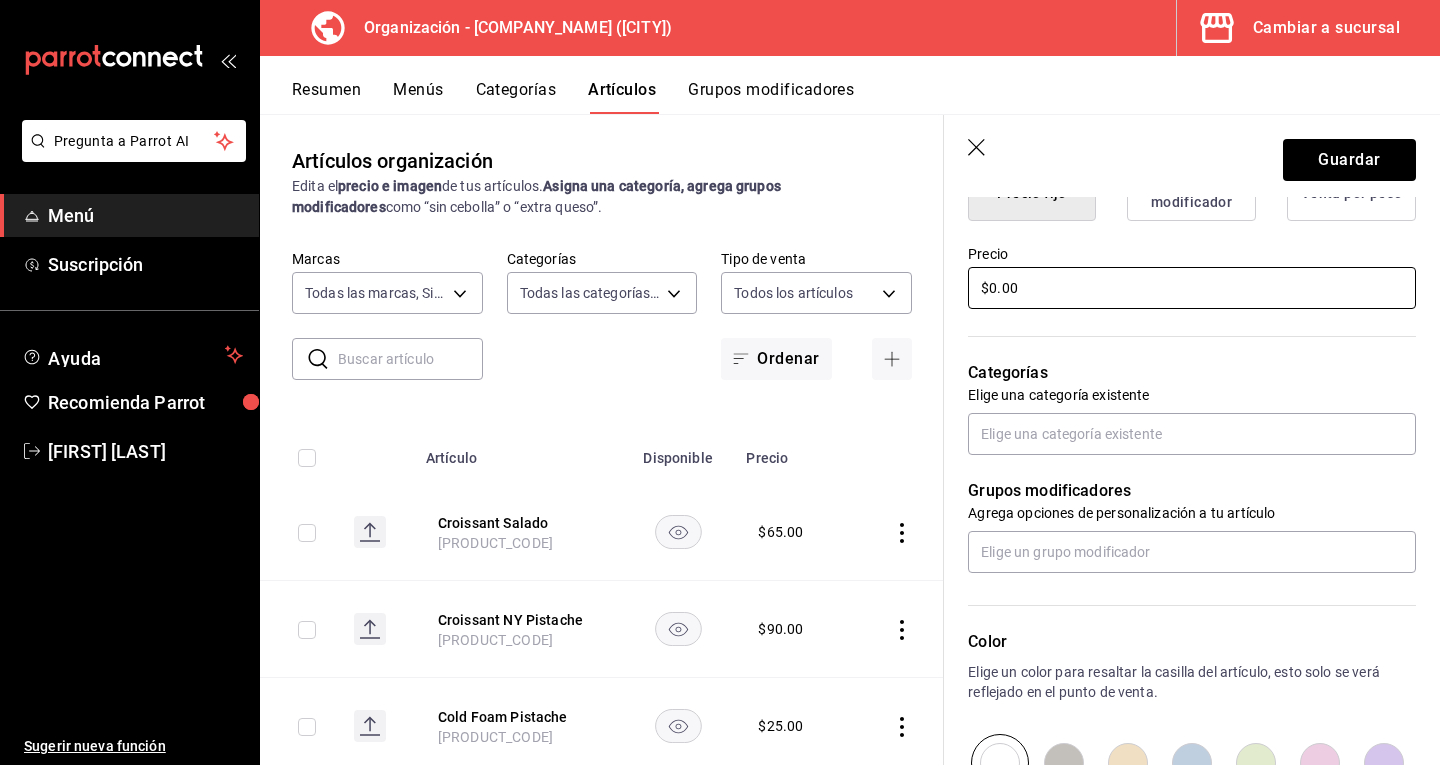 scroll, scrollTop: 563, scrollLeft: 0, axis: vertical 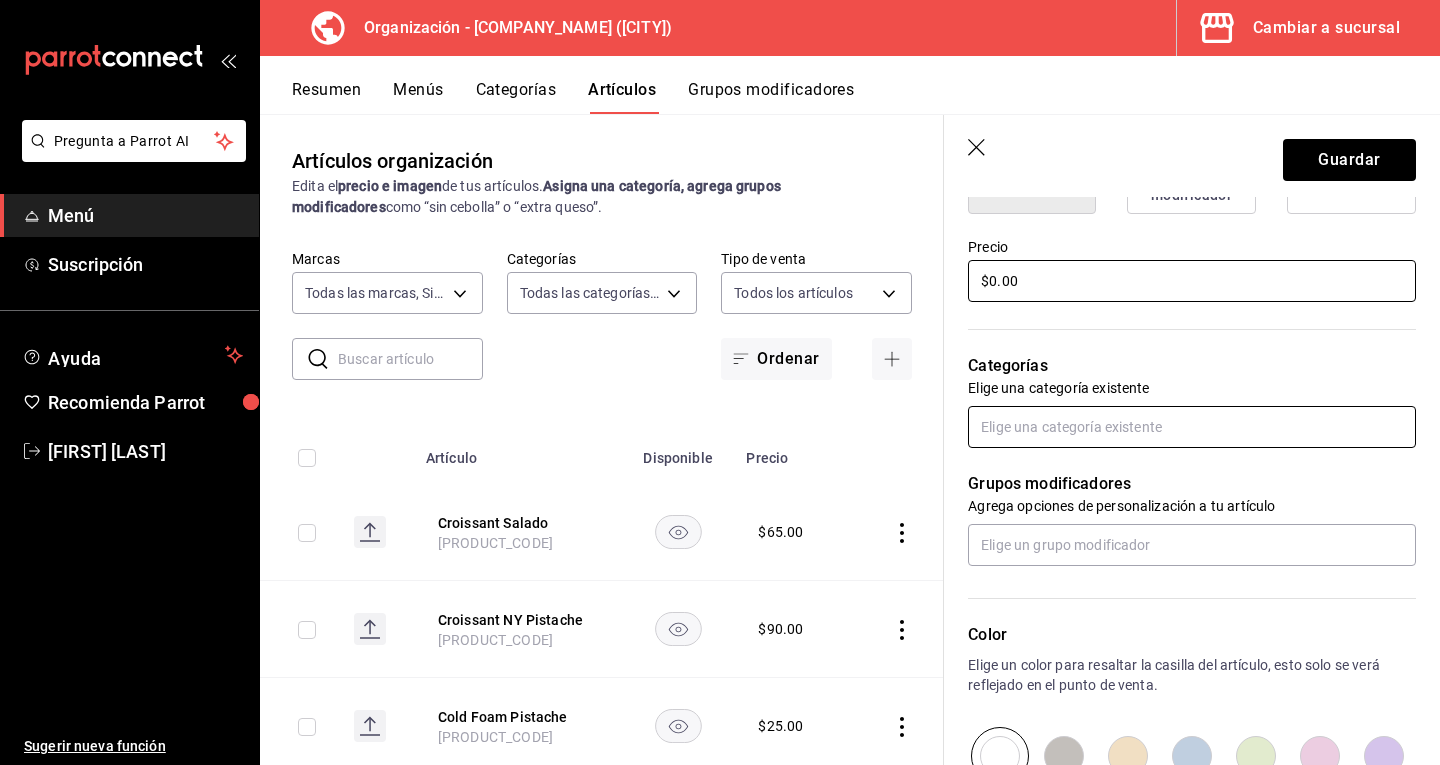 type on "$0.00" 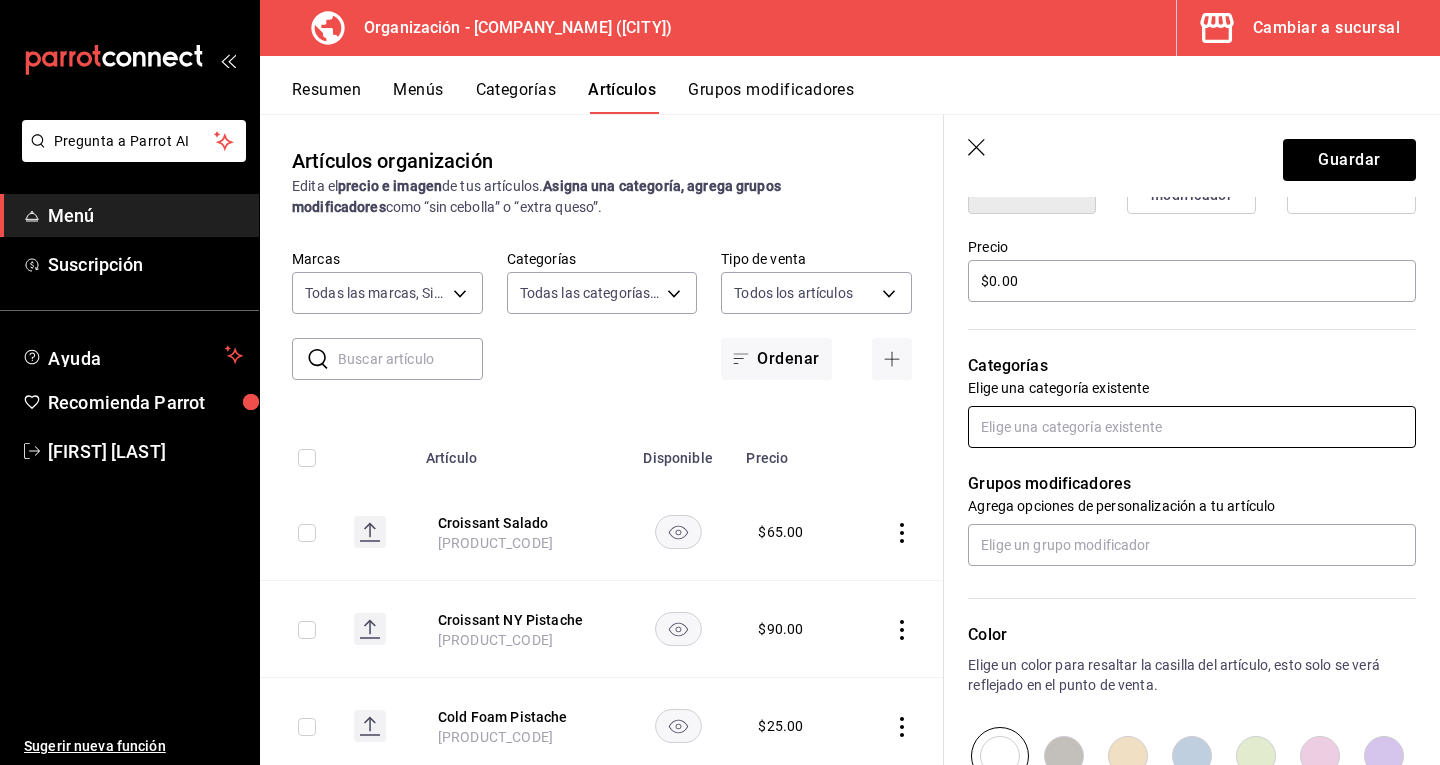 click at bounding box center (1192, 427) 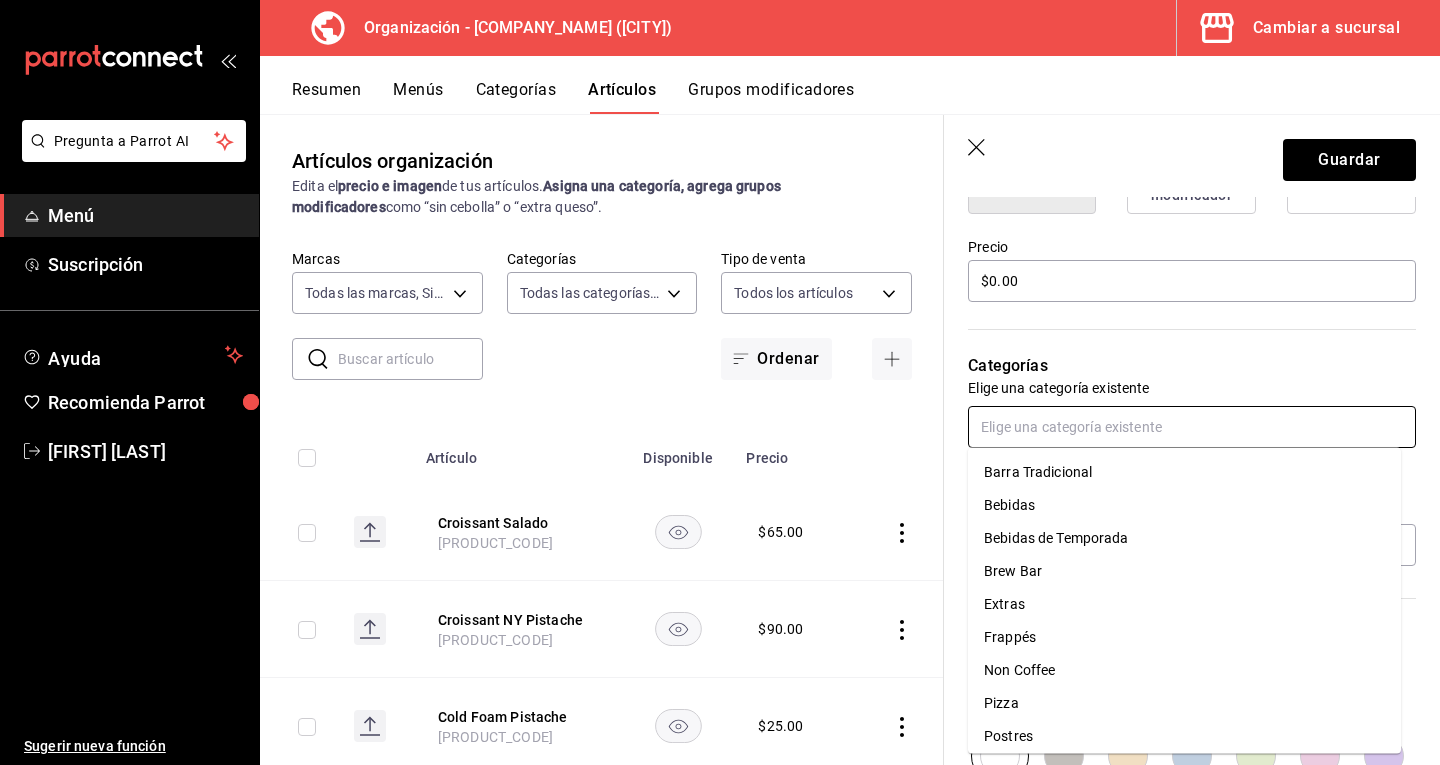 click on "Pizza" at bounding box center [1184, 703] 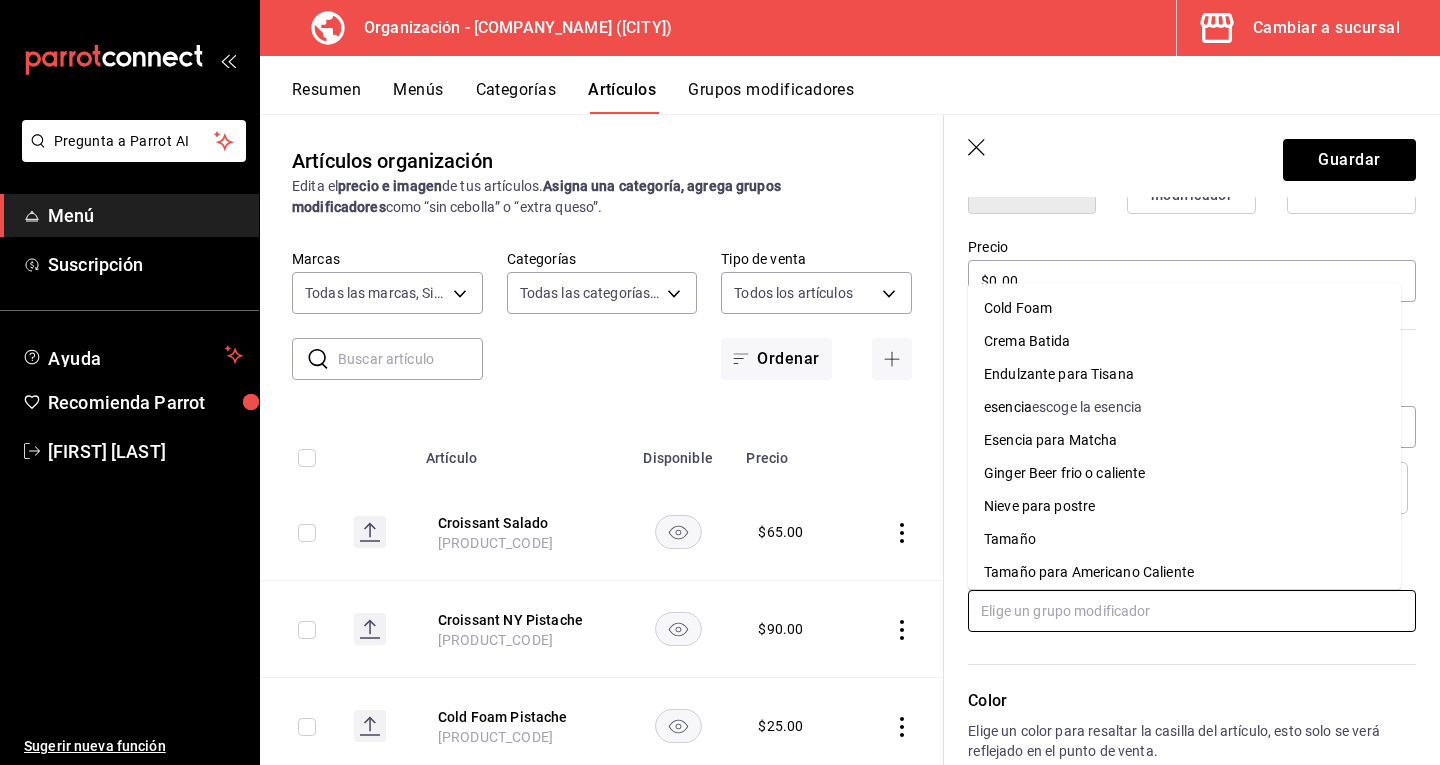 click at bounding box center (1192, 611) 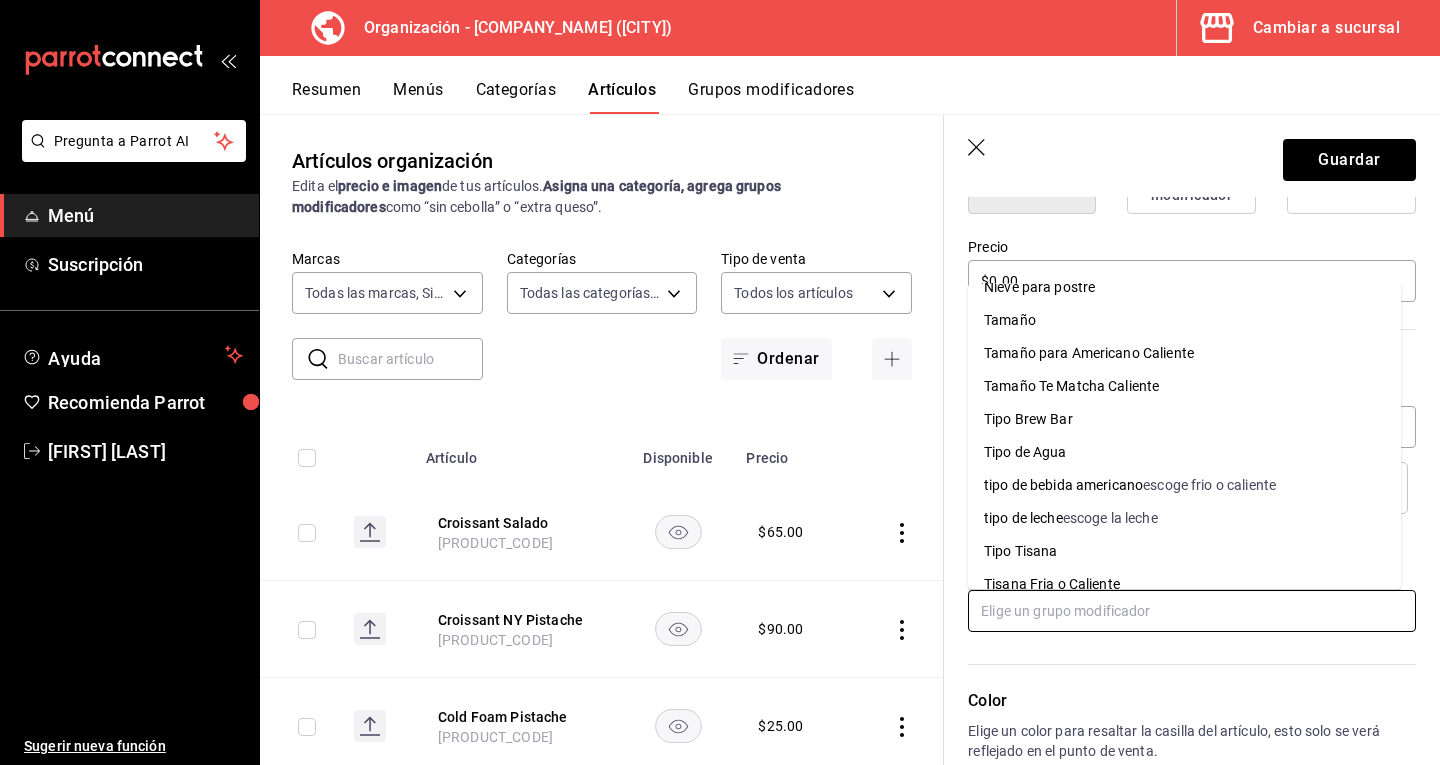 scroll, scrollTop: 238, scrollLeft: 0, axis: vertical 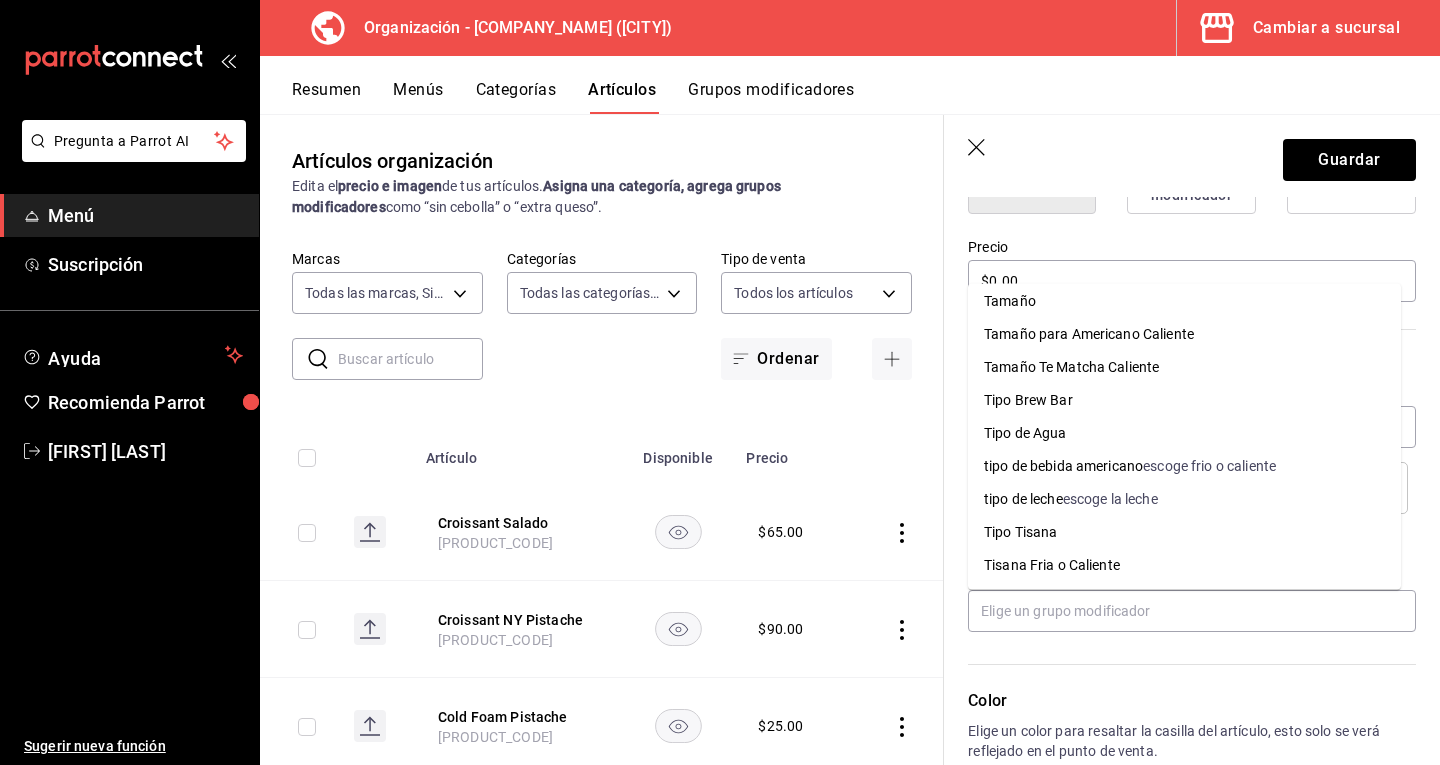 click on "Color Elige un color para resaltar la casilla del artículo, esto solo se verá reflejado en el punto de venta." at bounding box center [1180, 741] 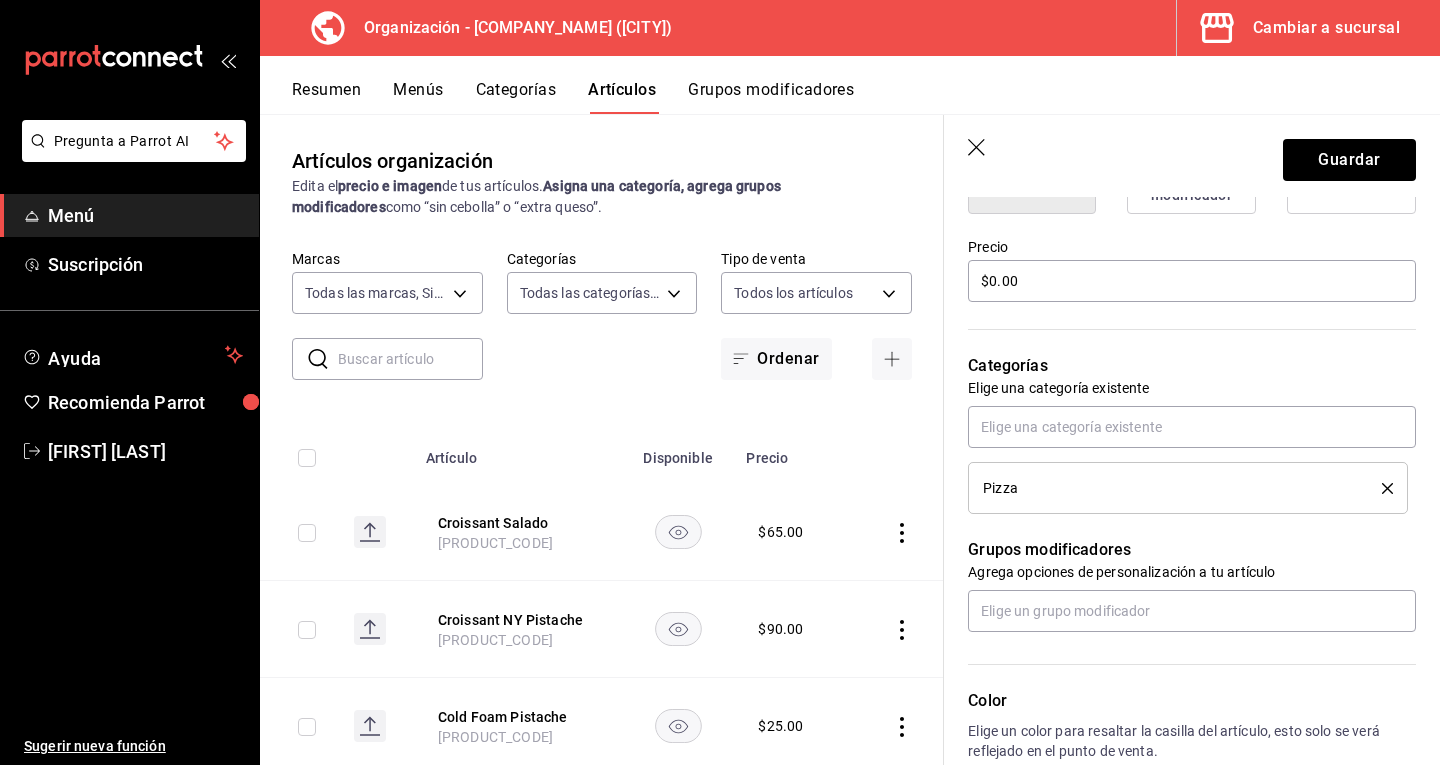 click on "Guardar" at bounding box center (1192, 156) 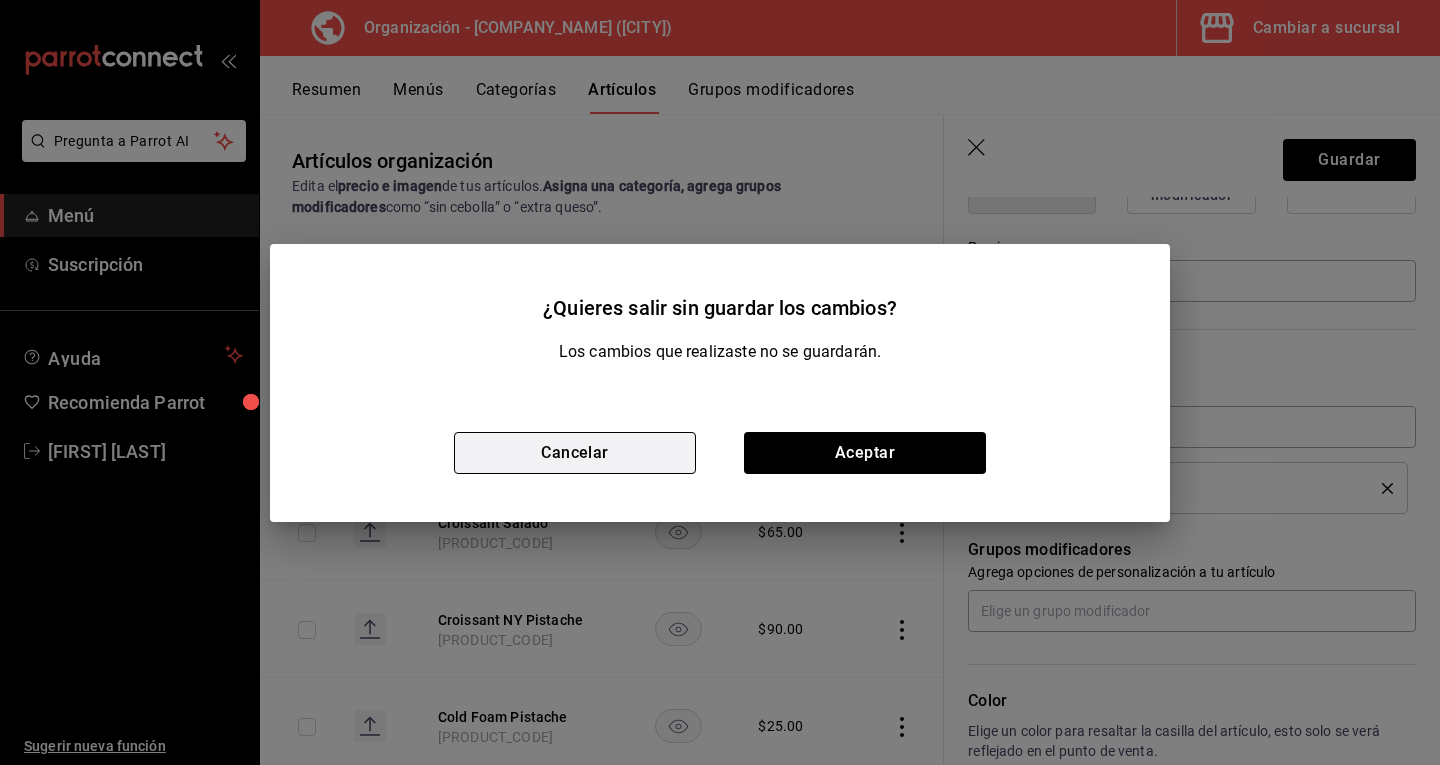 click on "Cancelar" at bounding box center [575, 453] 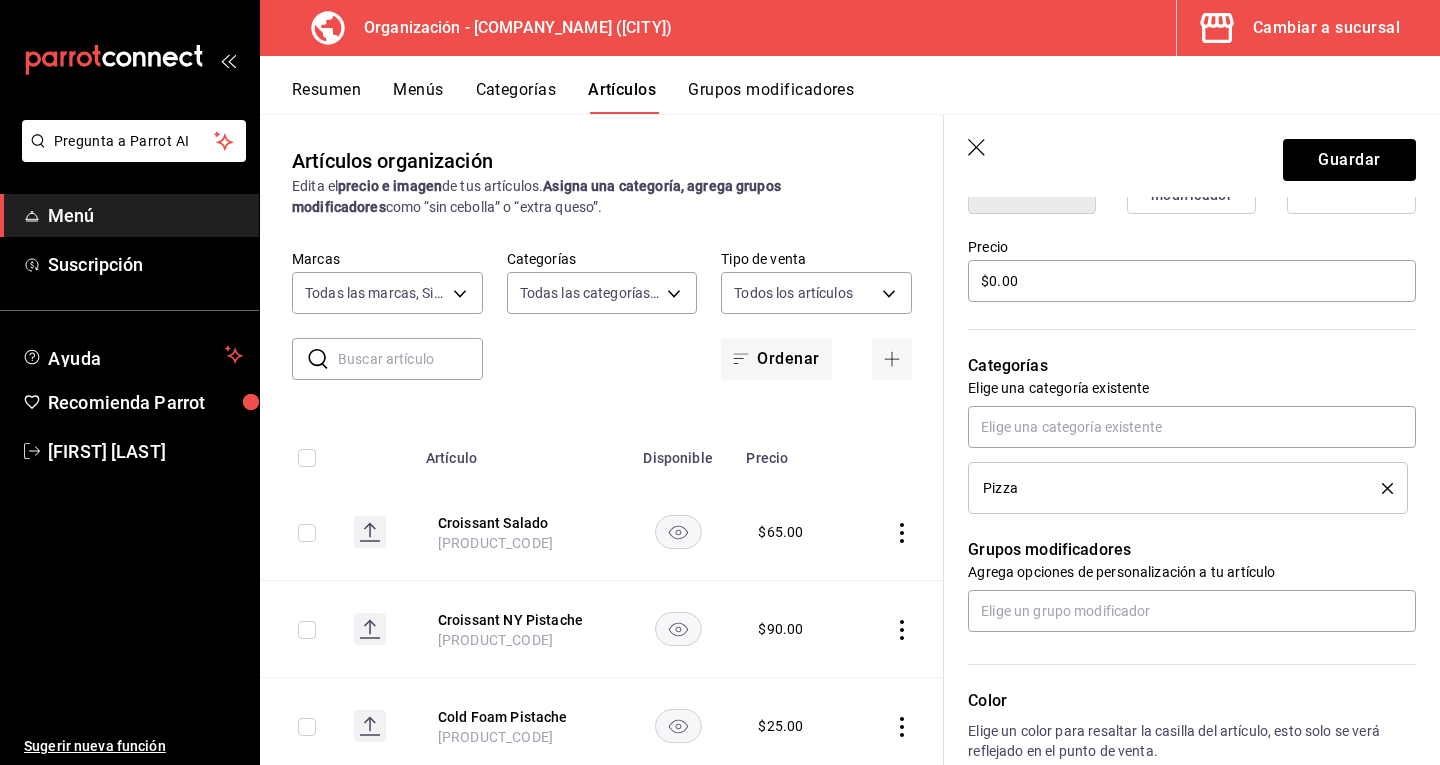 click 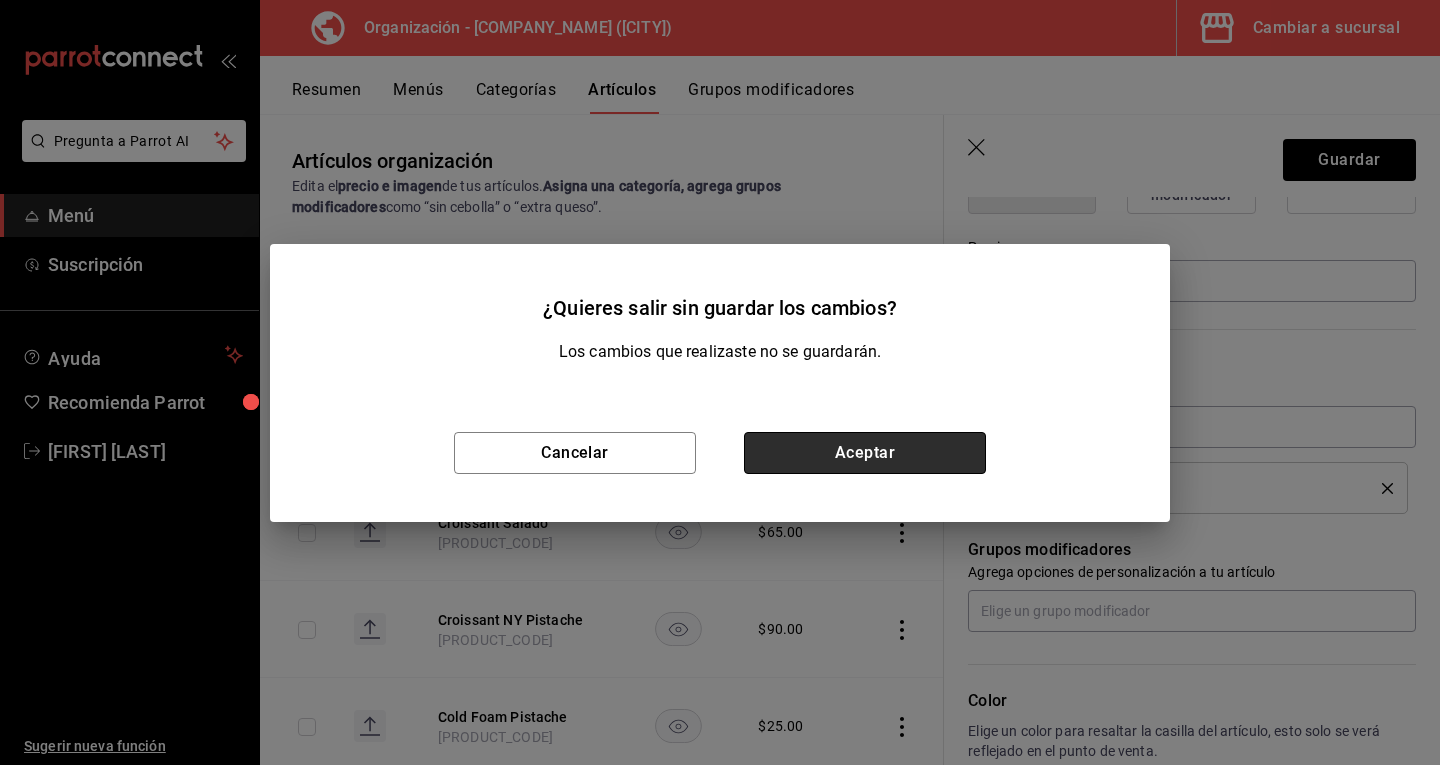 click on "Aceptar" at bounding box center (865, 453) 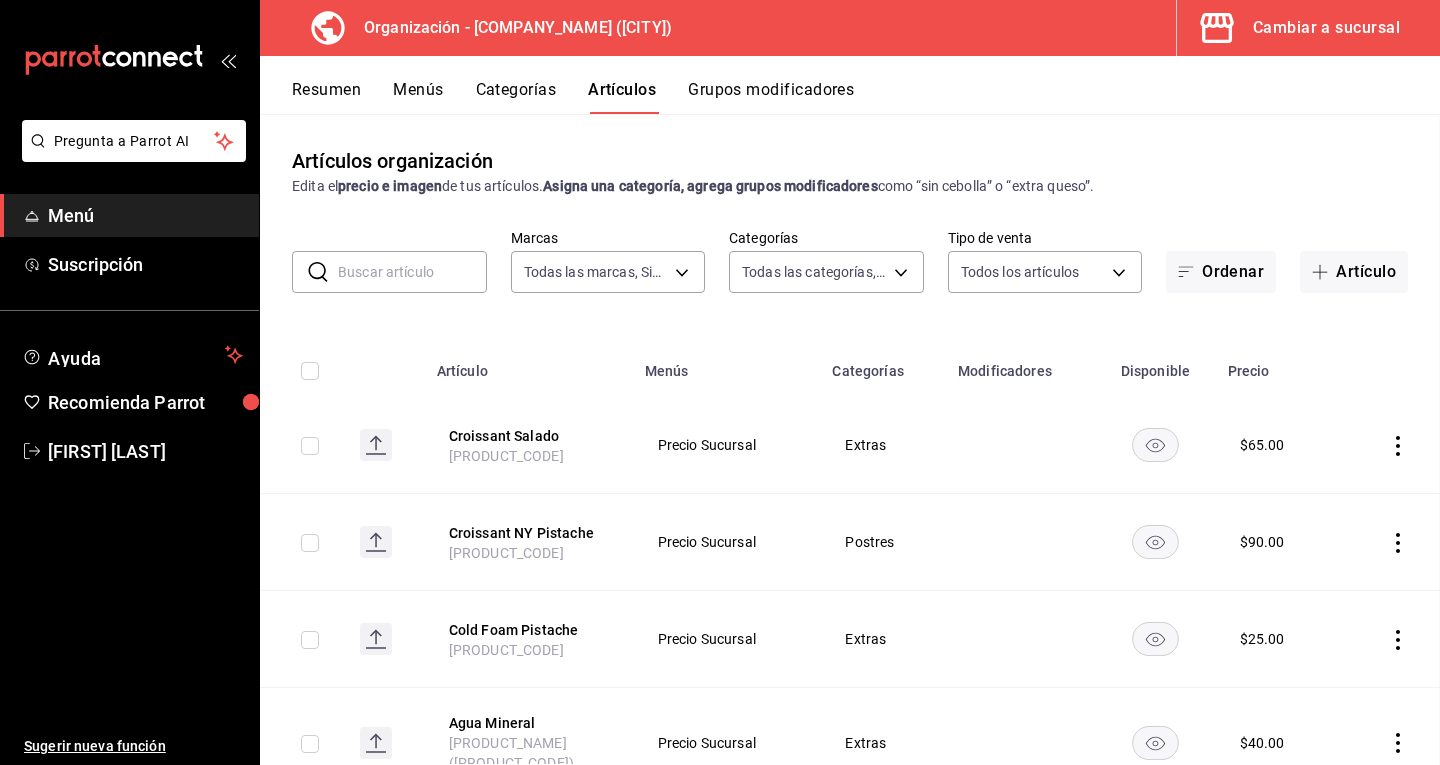 scroll, scrollTop: 0, scrollLeft: 0, axis: both 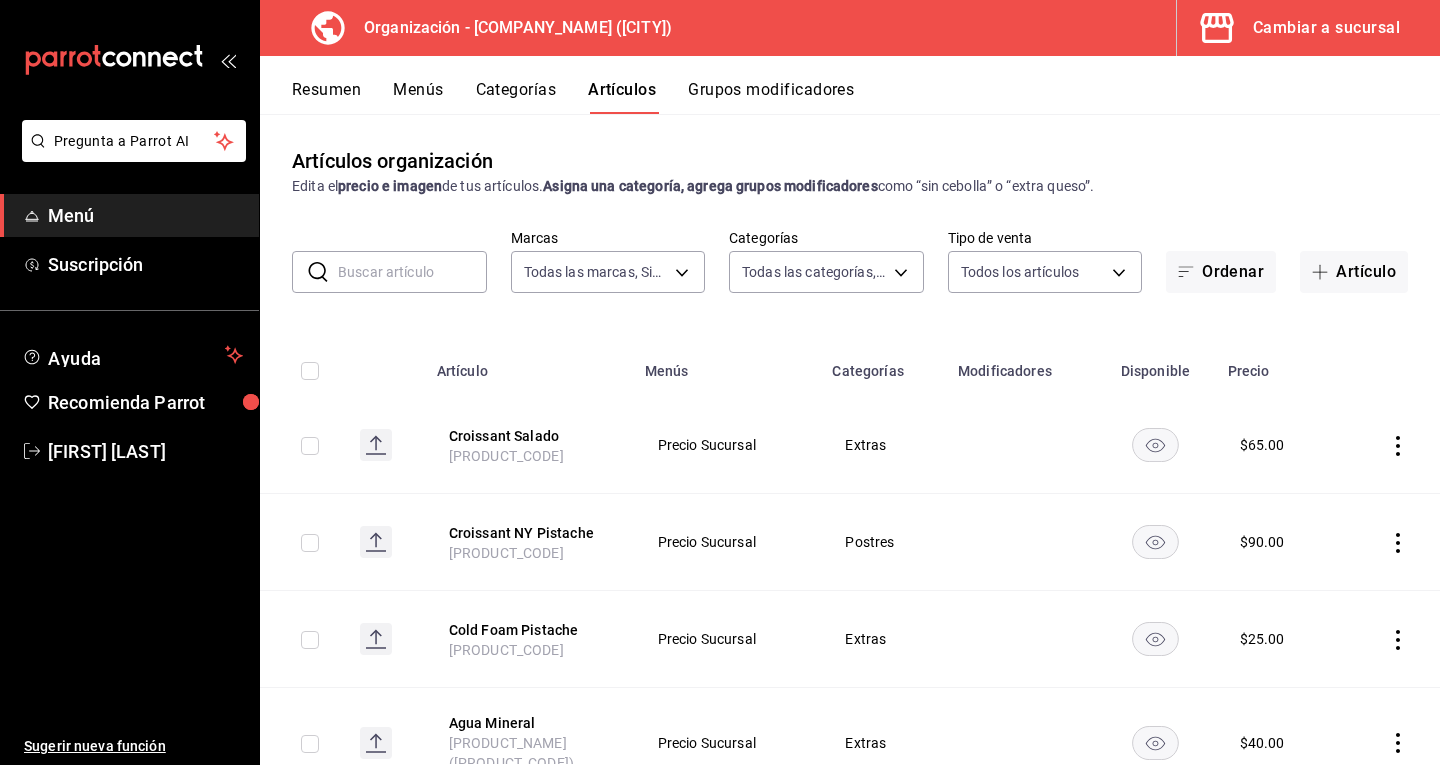 click on "Grupos modificadores" at bounding box center (771, 97) 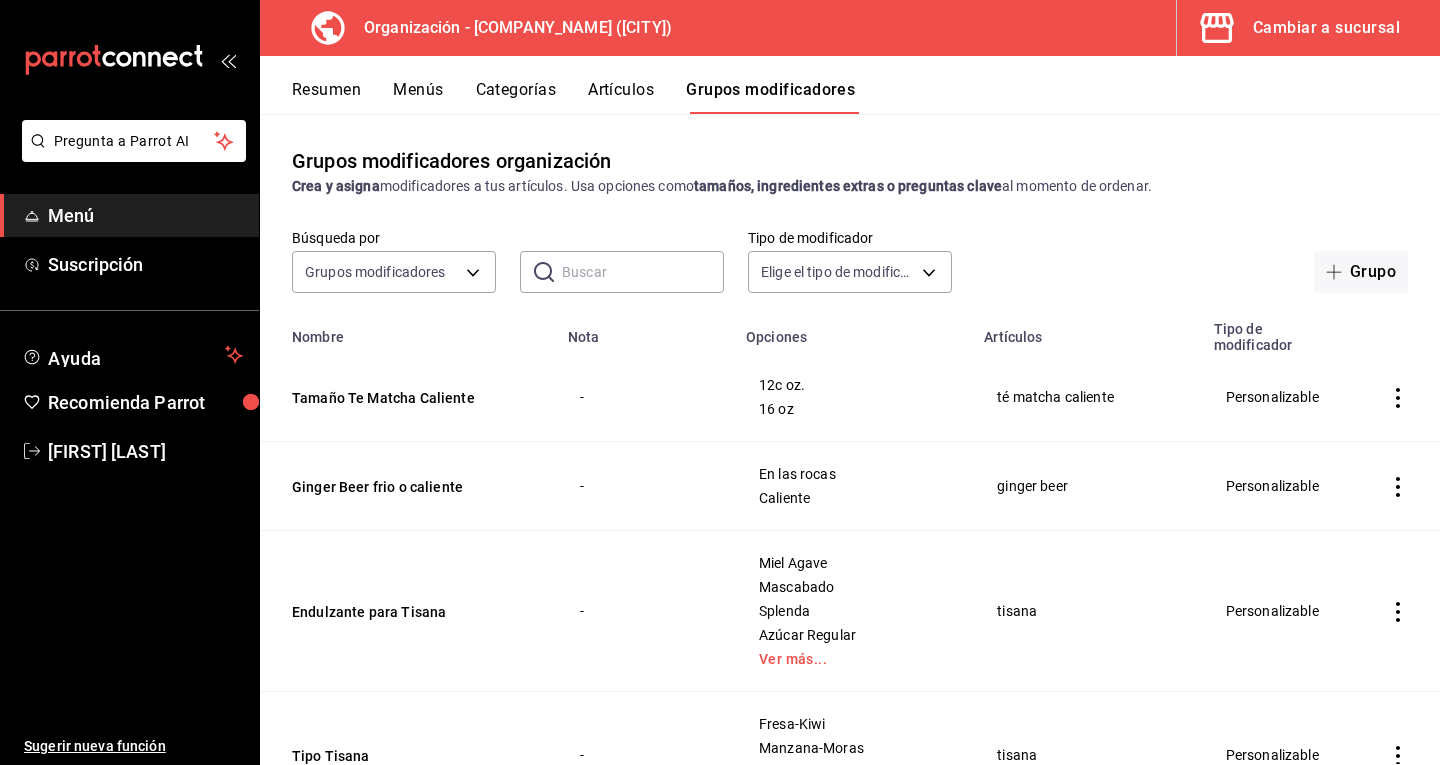 click on "té matcha caliente" at bounding box center (1086, 397) 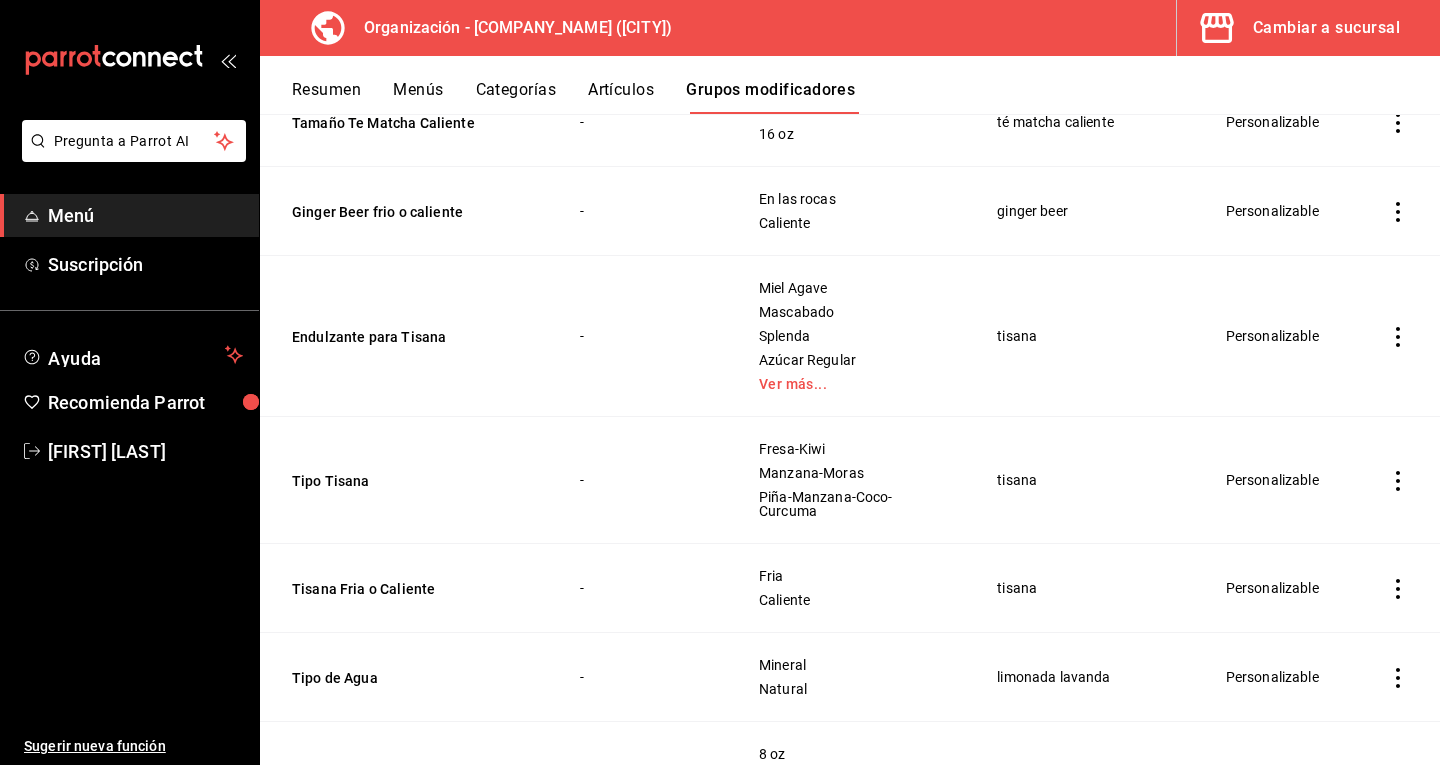 scroll, scrollTop: 300, scrollLeft: 0, axis: vertical 